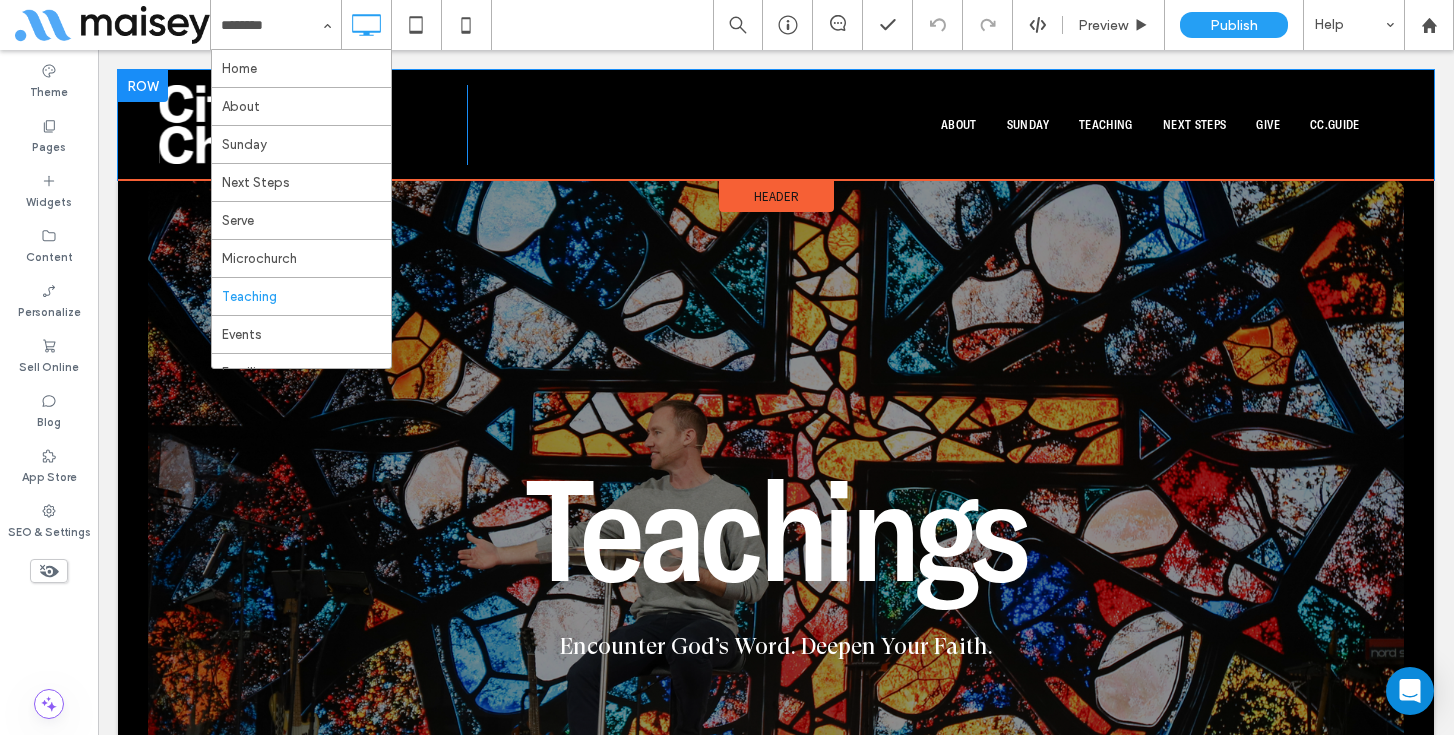 scroll, scrollTop: 0, scrollLeft: 0, axis: both 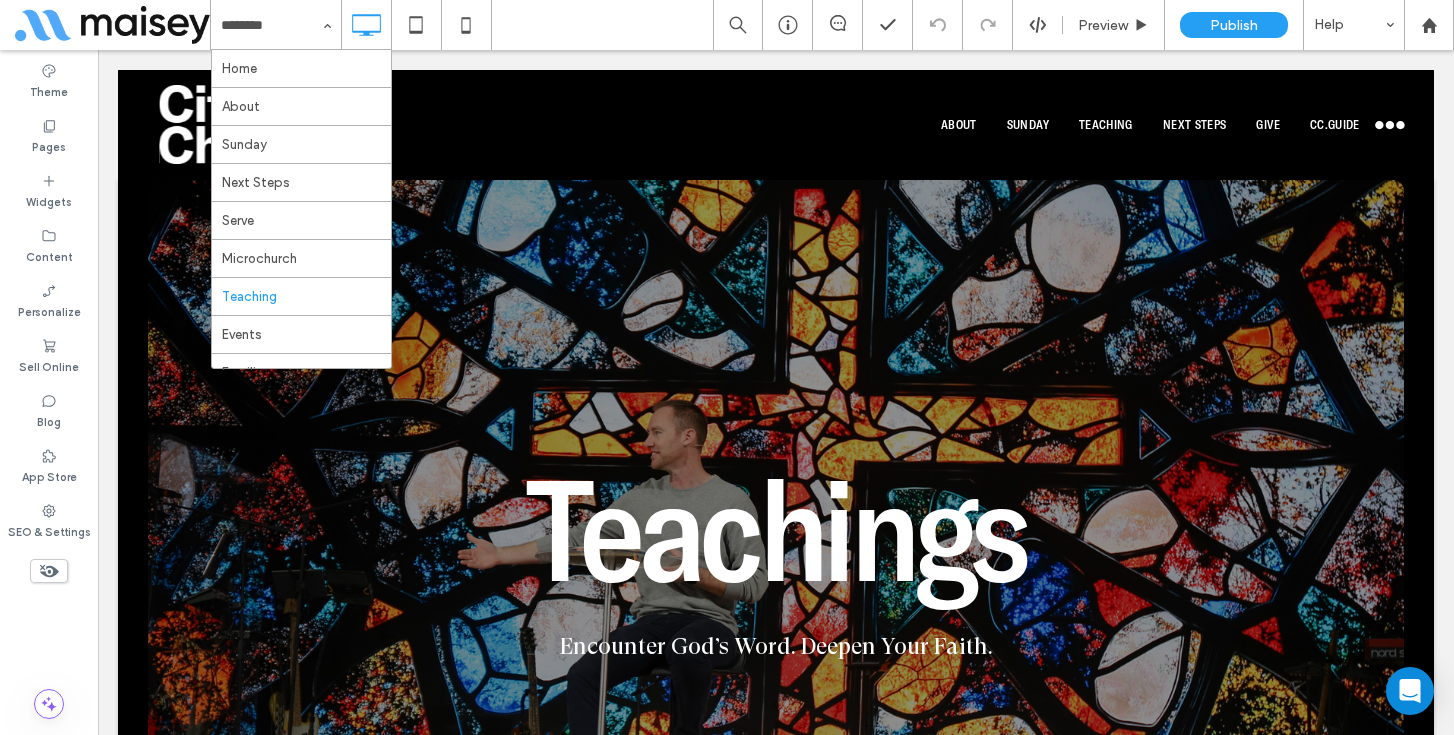 click on "Home About Sunday Next Steps Serve Microchurch Teaching Events Families City Kids City Youth Resources City University Outreach Love Tulsa Our Building The lords table The Lords prayer room City Music City art City lent give build his kingdom Thank you teaching series Preview Publish Help" at bounding box center [832, 25] 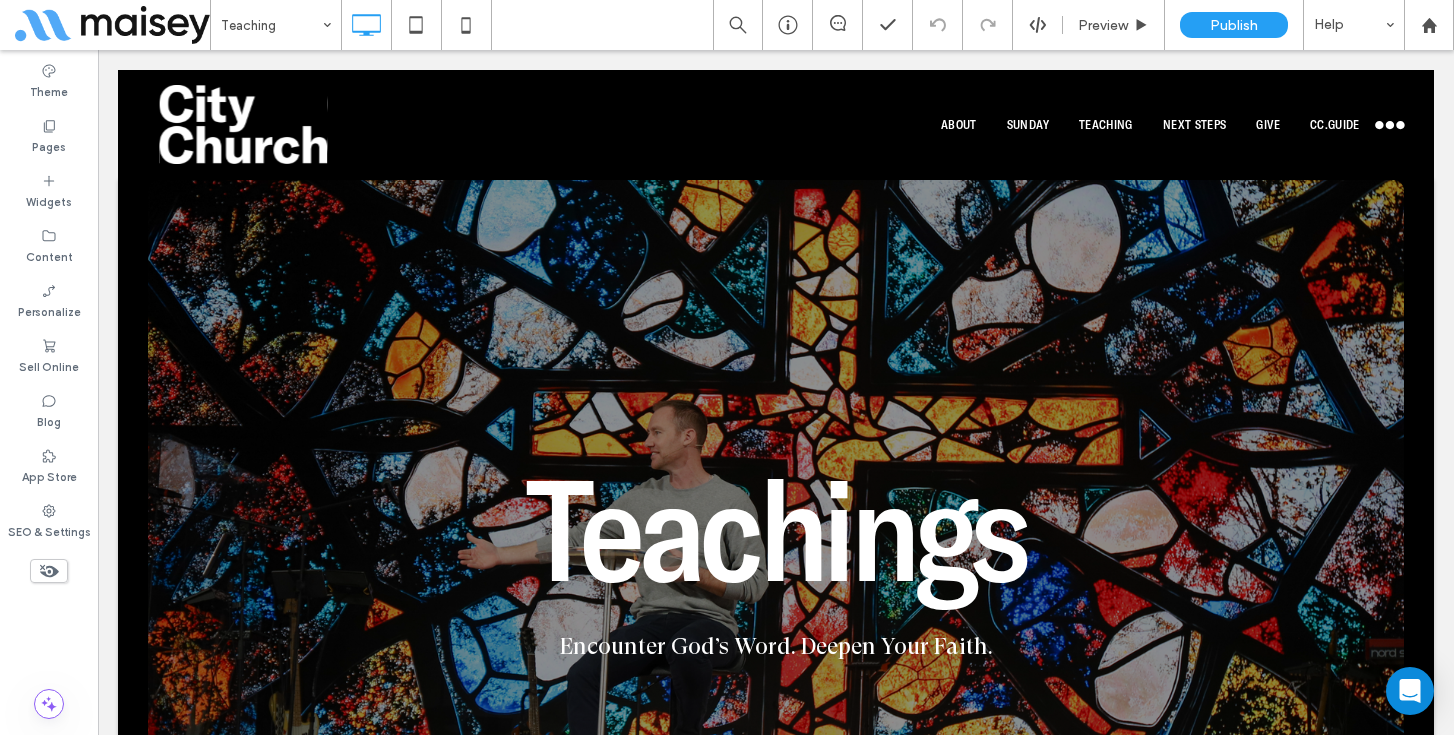 click at bounding box center (1390, 125) 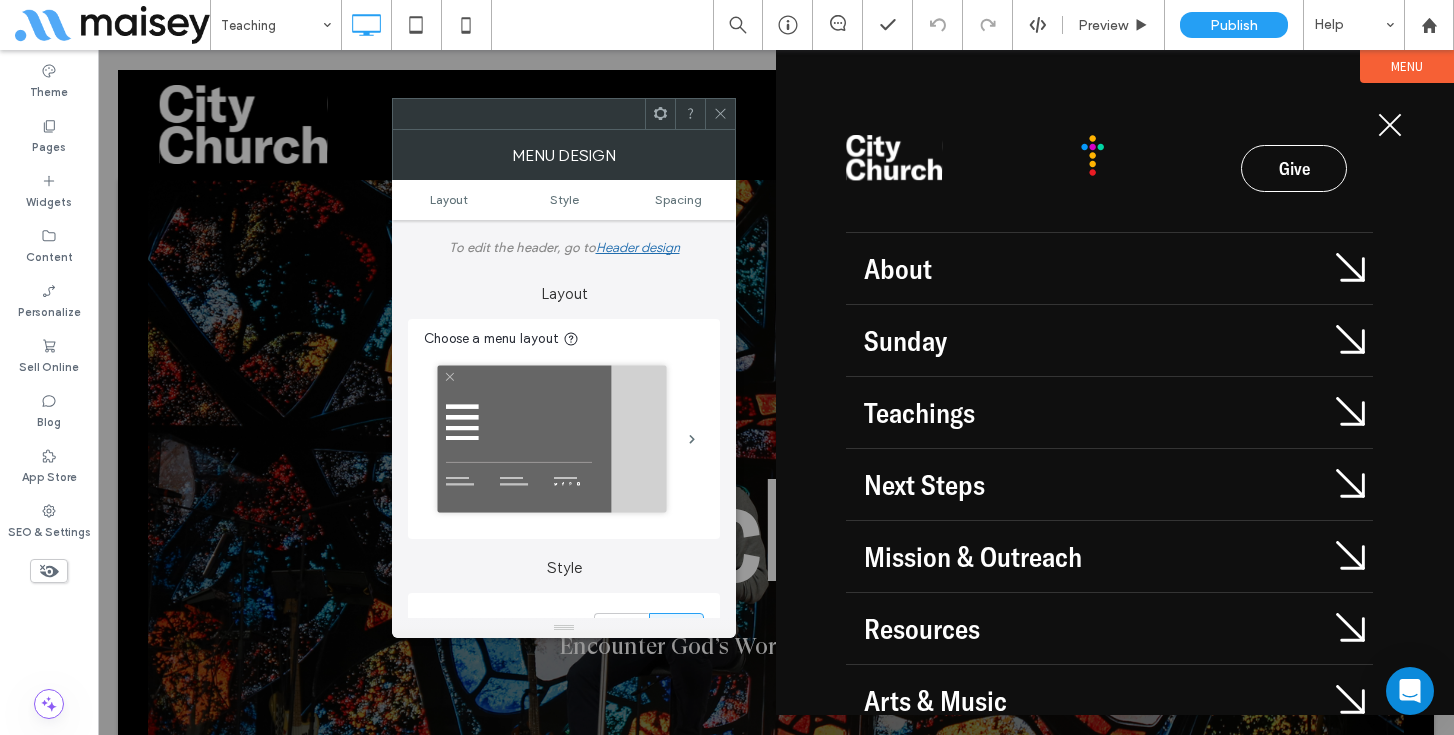 click at bounding box center [1390, 125] 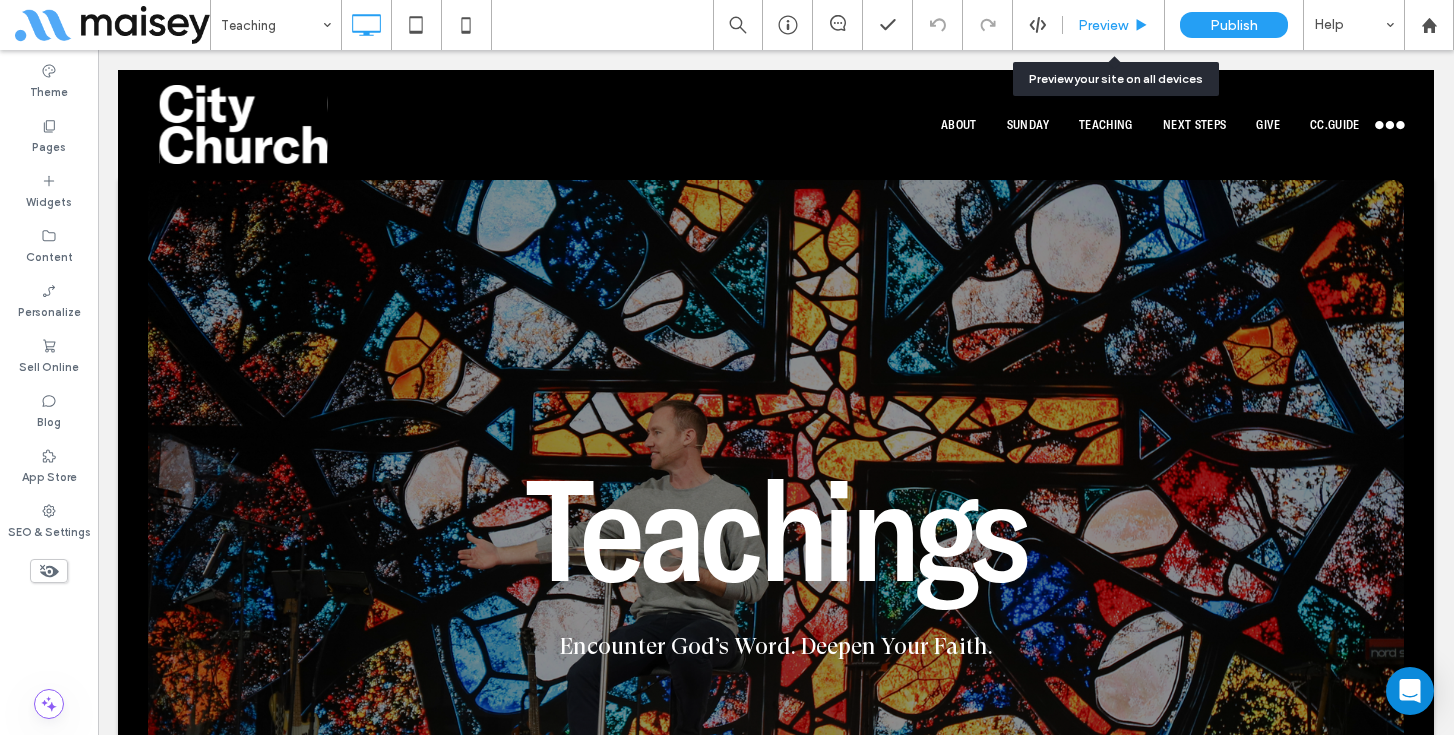 click on "Preview" at bounding box center [1103, 25] 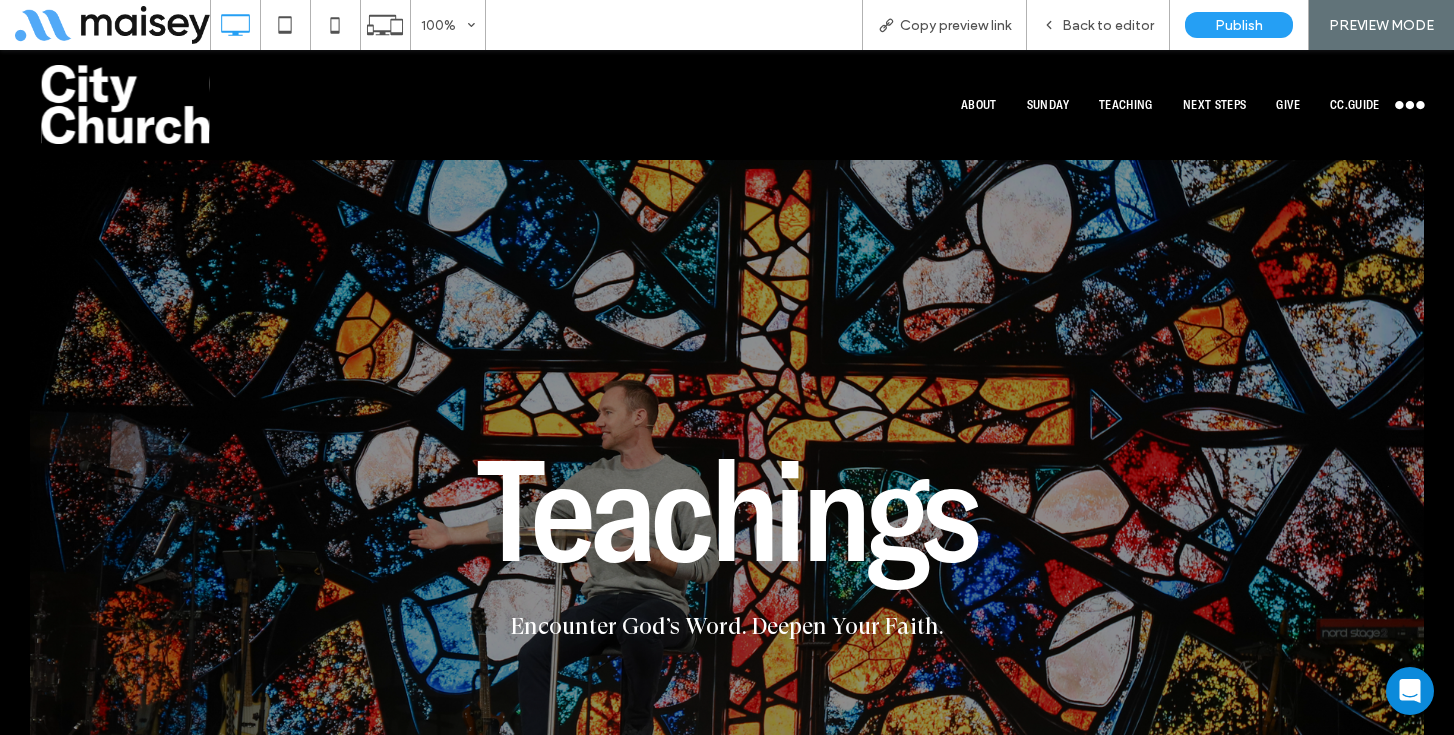 click at bounding box center (1410, 105) 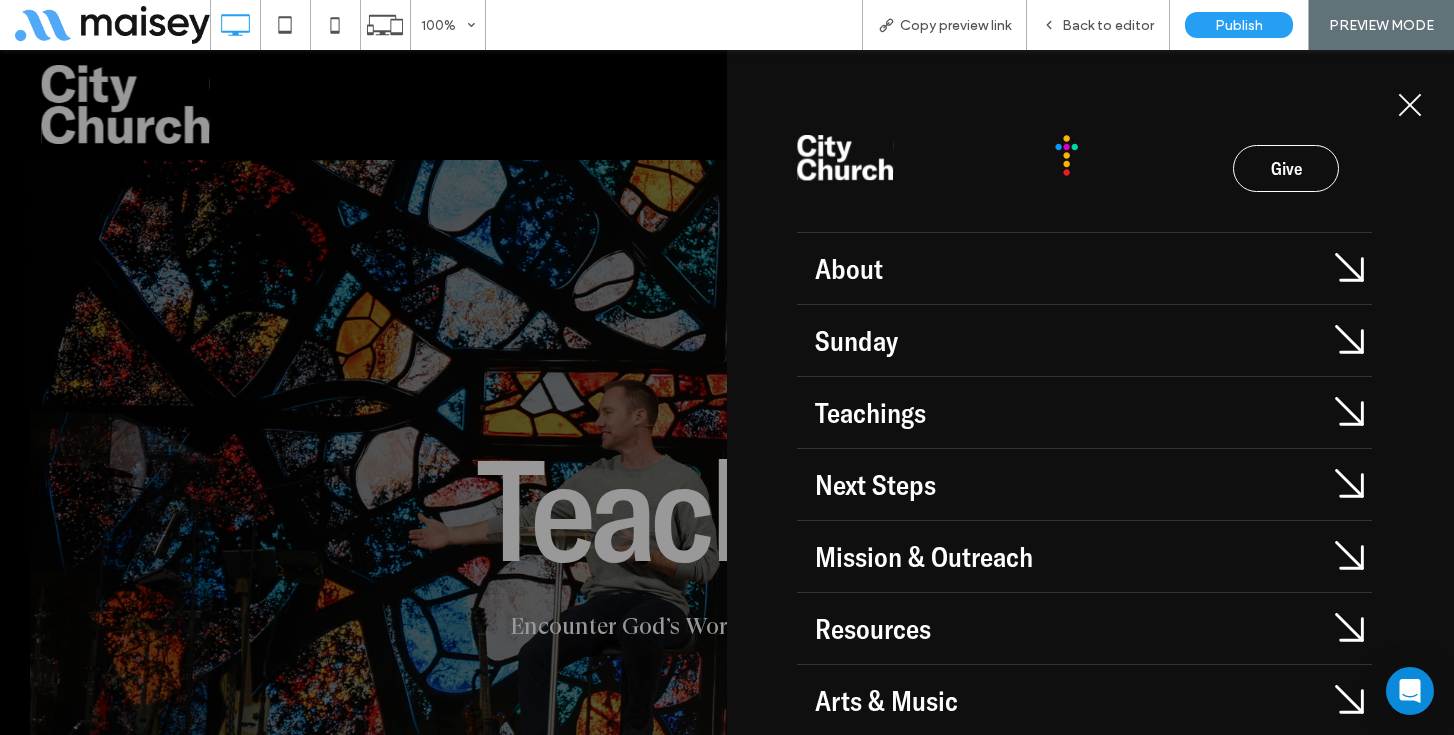 click on "About" at bounding box center [1062, 268] 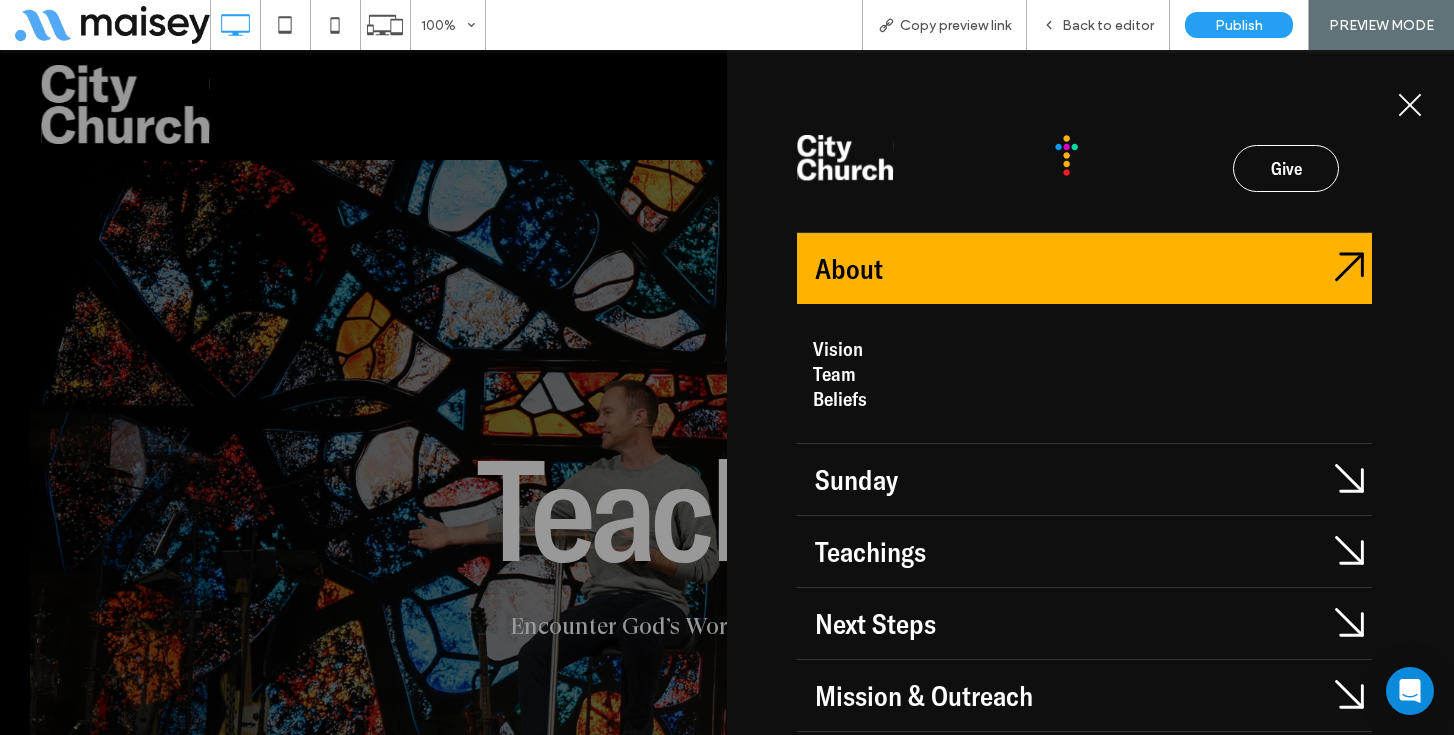 click on "About" at bounding box center [1062, 268] 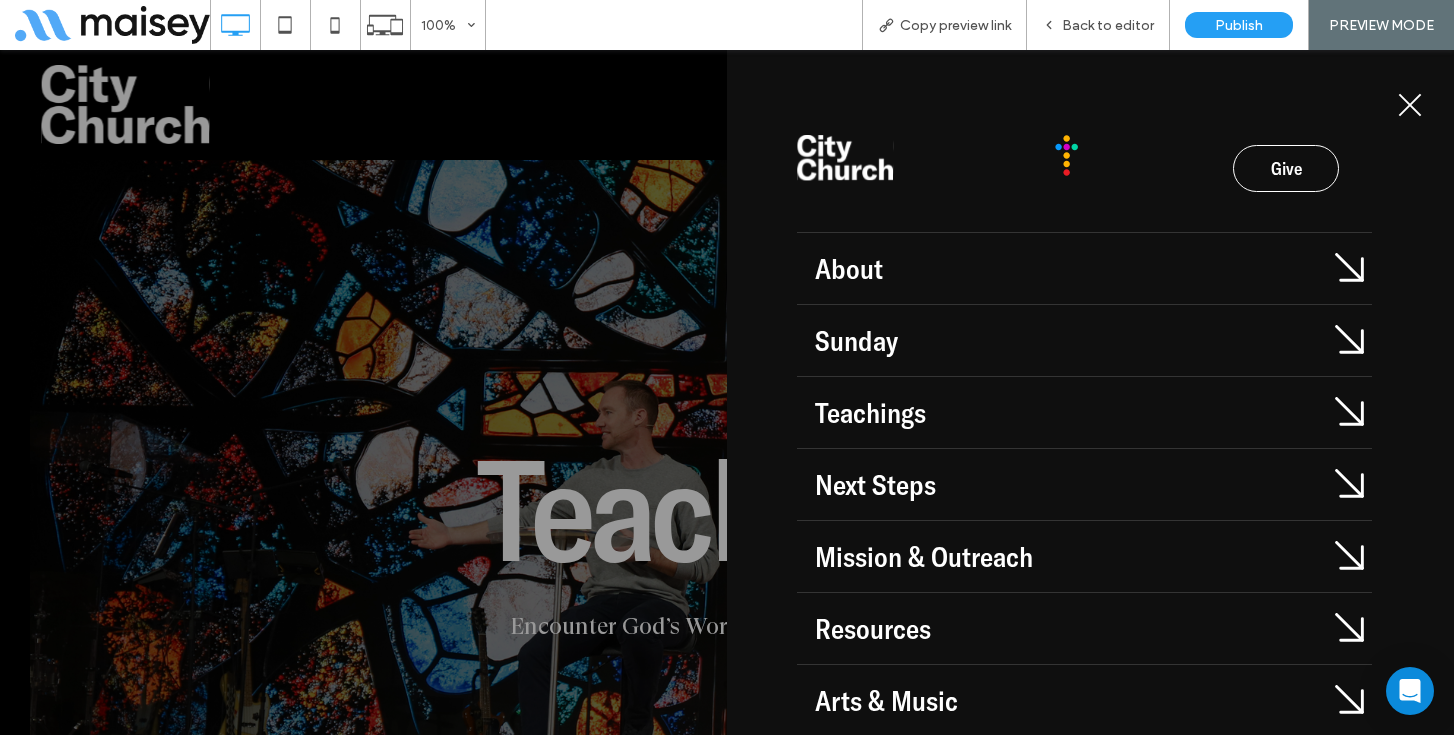click at bounding box center [1349, 268] 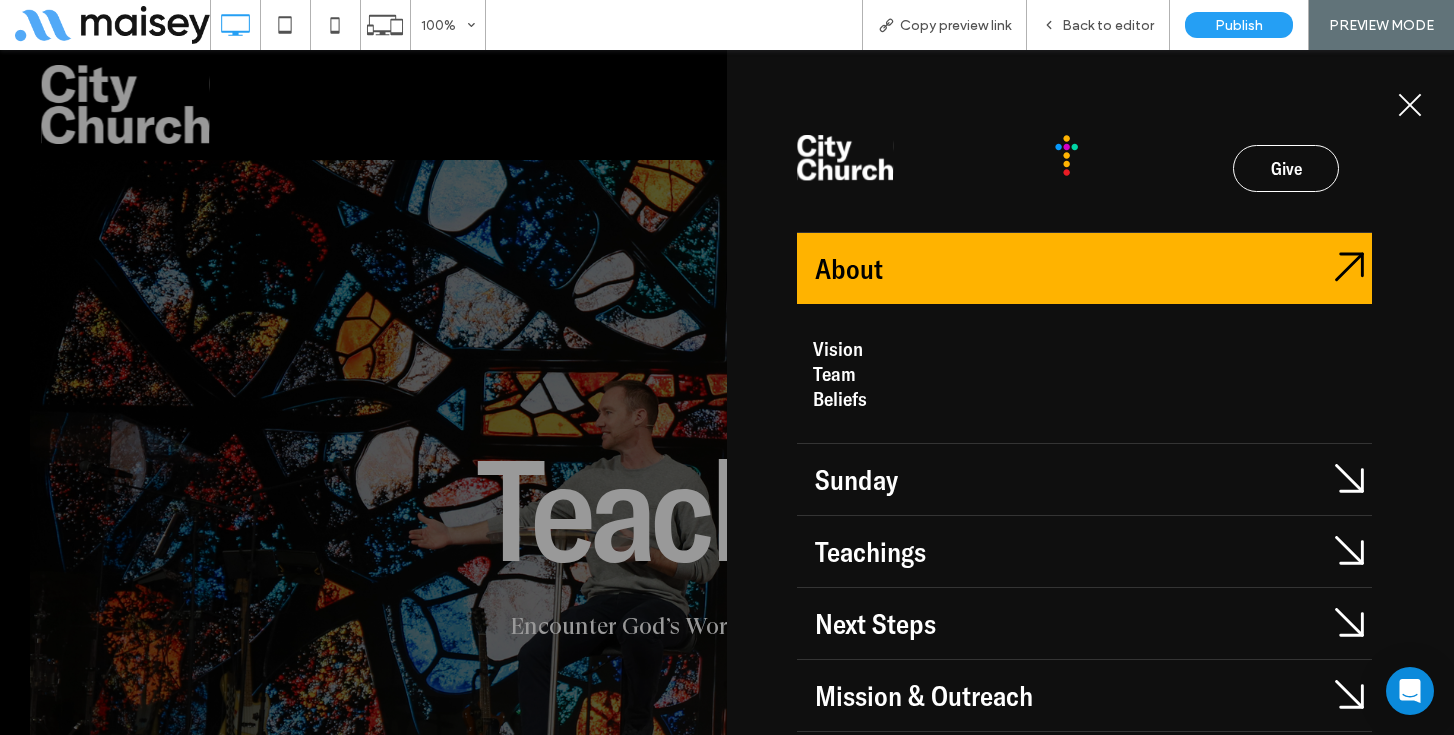 click on "About" at bounding box center [1062, 268] 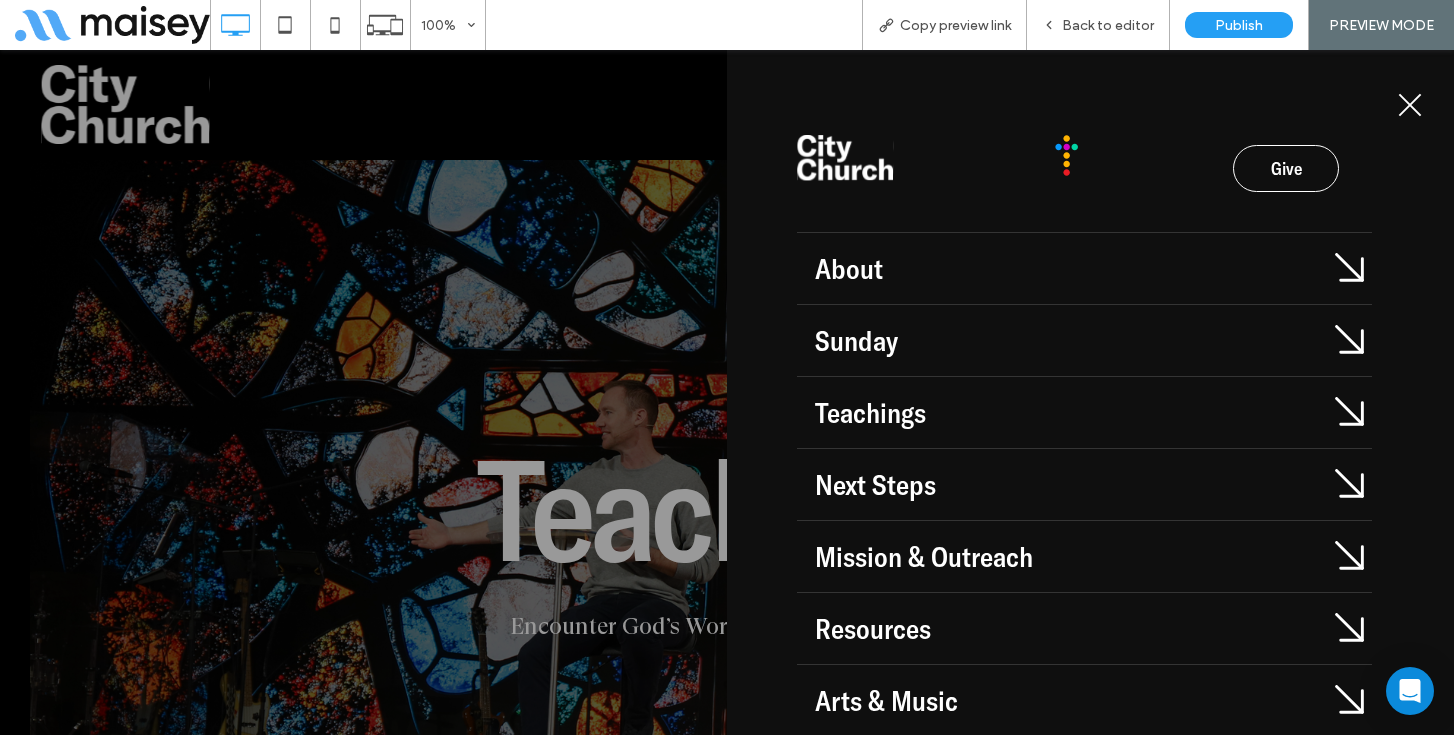click on "About" at bounding box center (1062, 268) 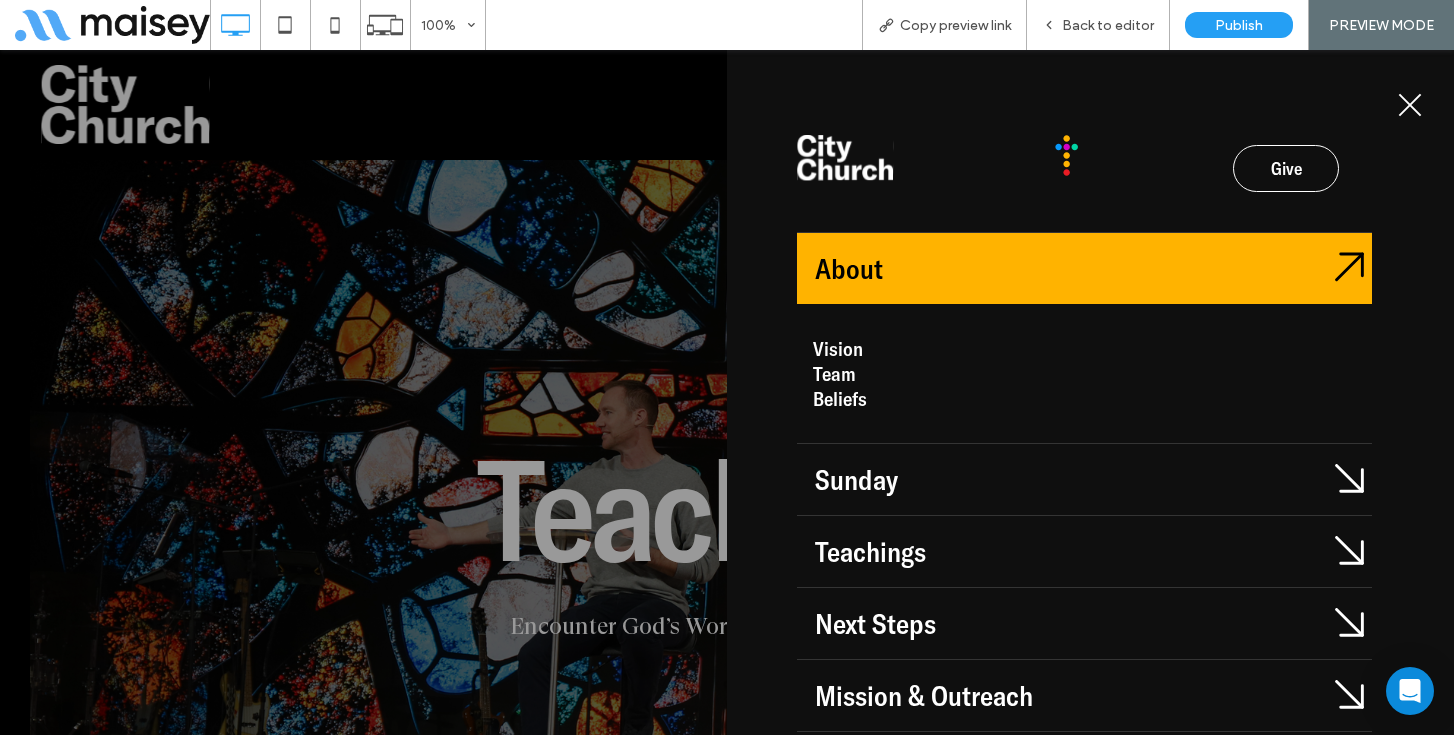 click at bounding box center [1349, 479] 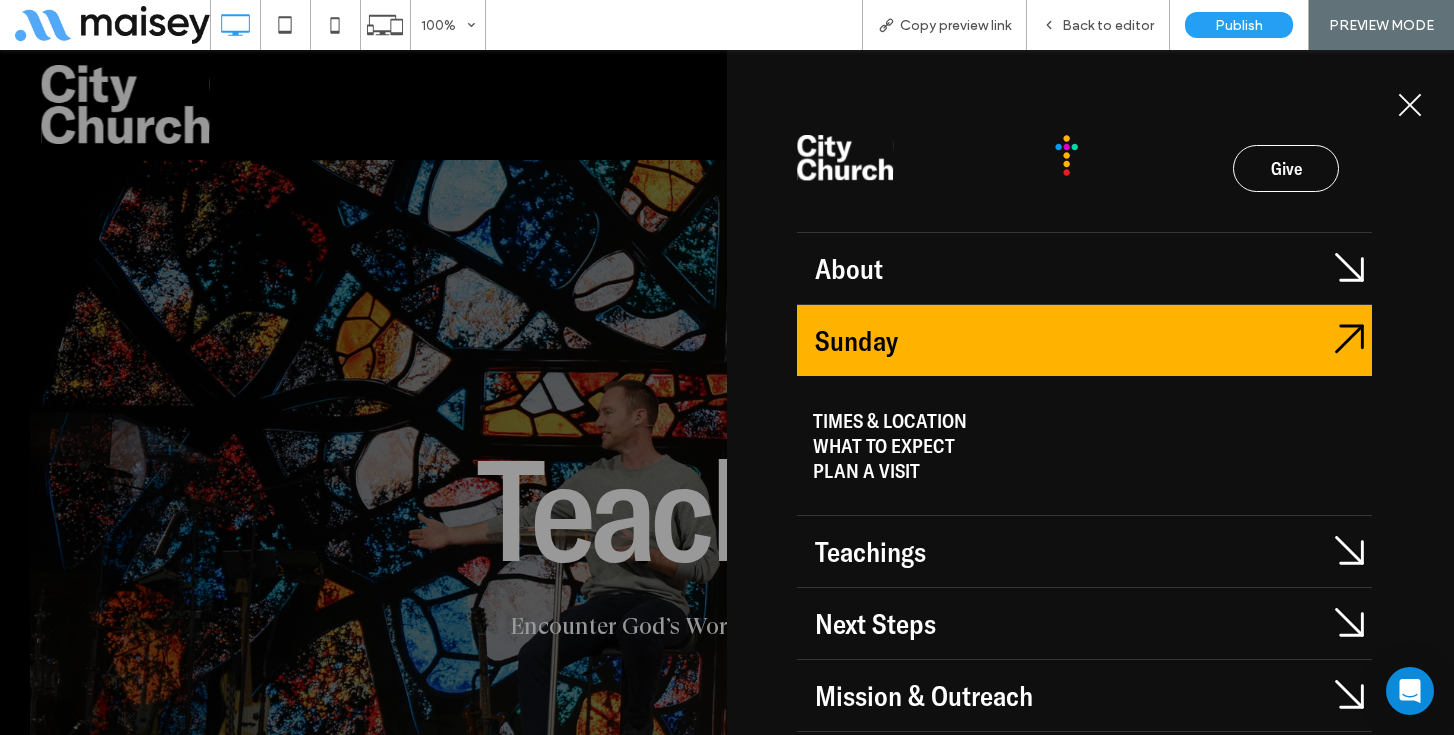 click at bounding box center (1349, 340) 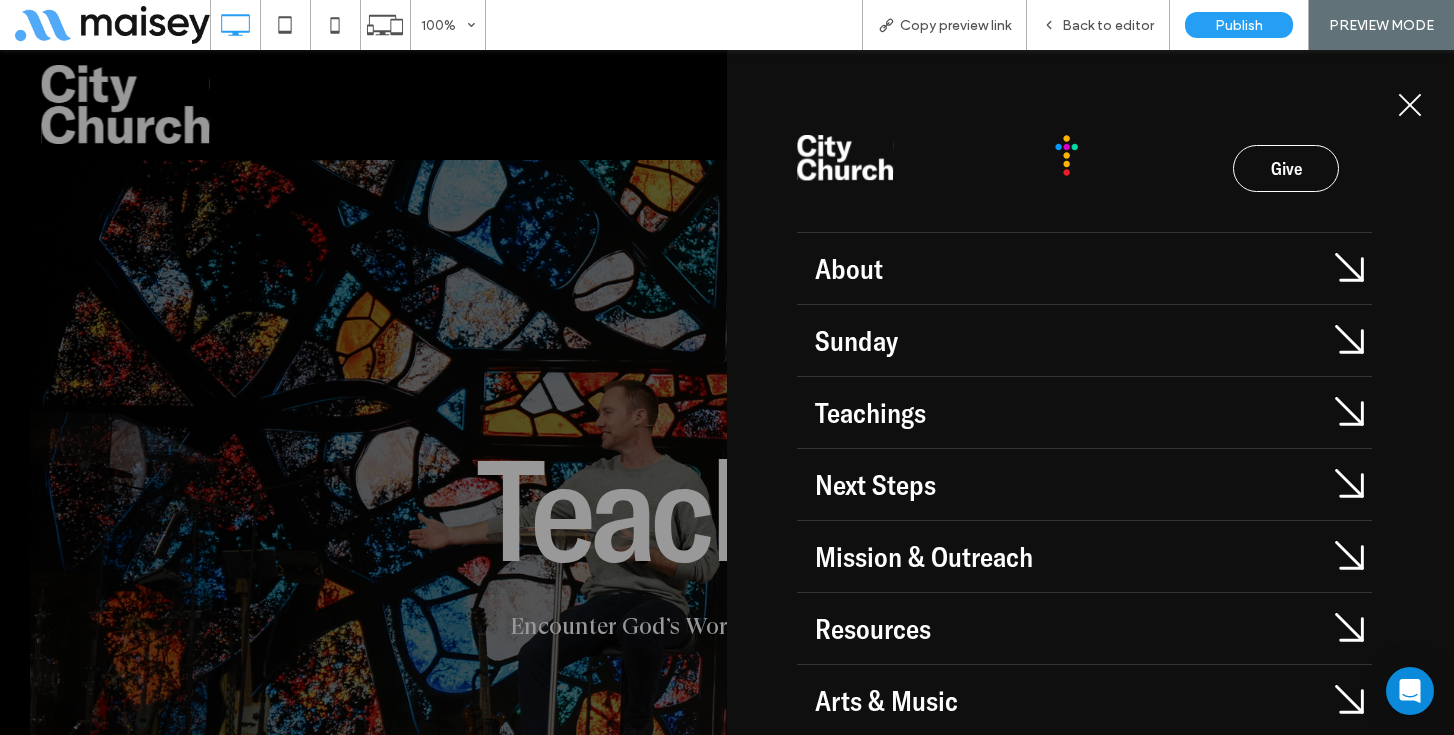 click at bounding box center [1410, 105] 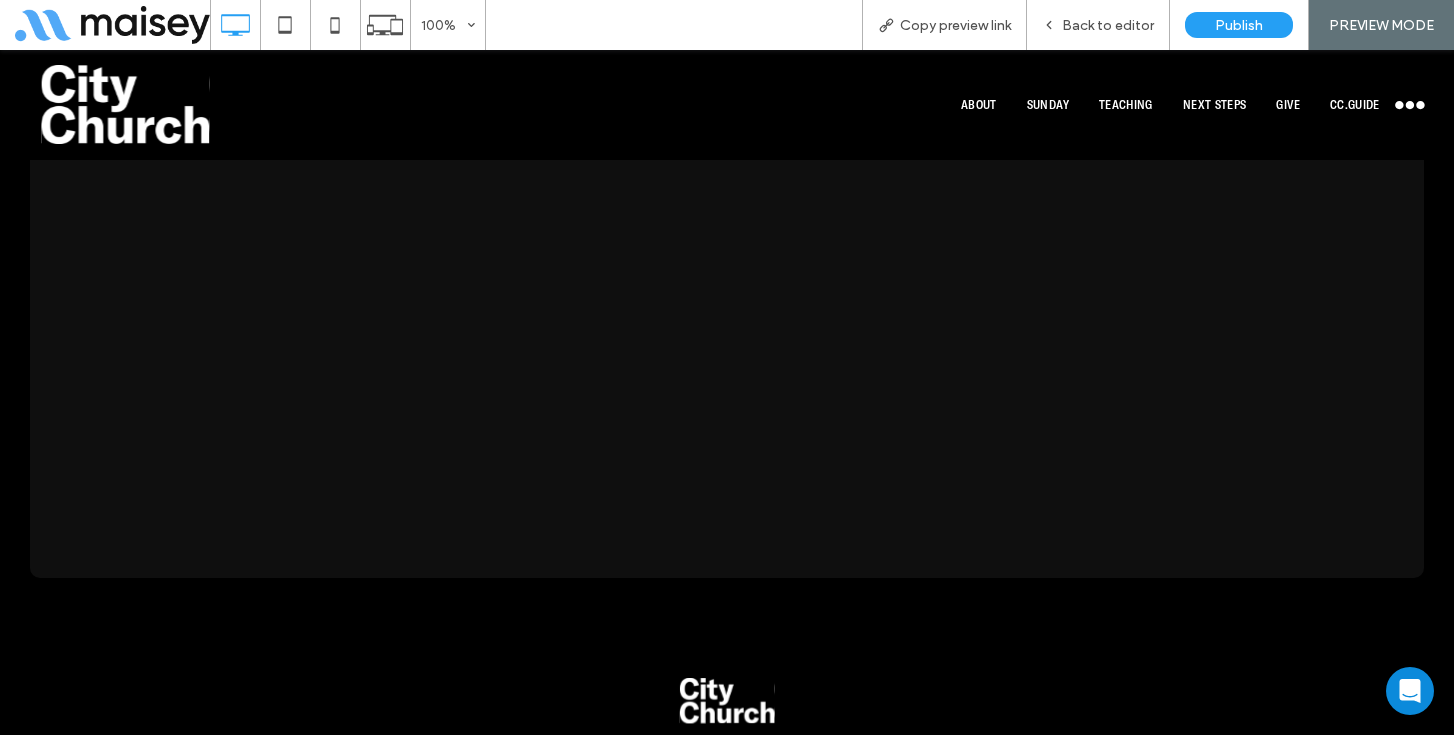 scroll, scrollTop: 2165, scrollLeft: 0, axis: vertical 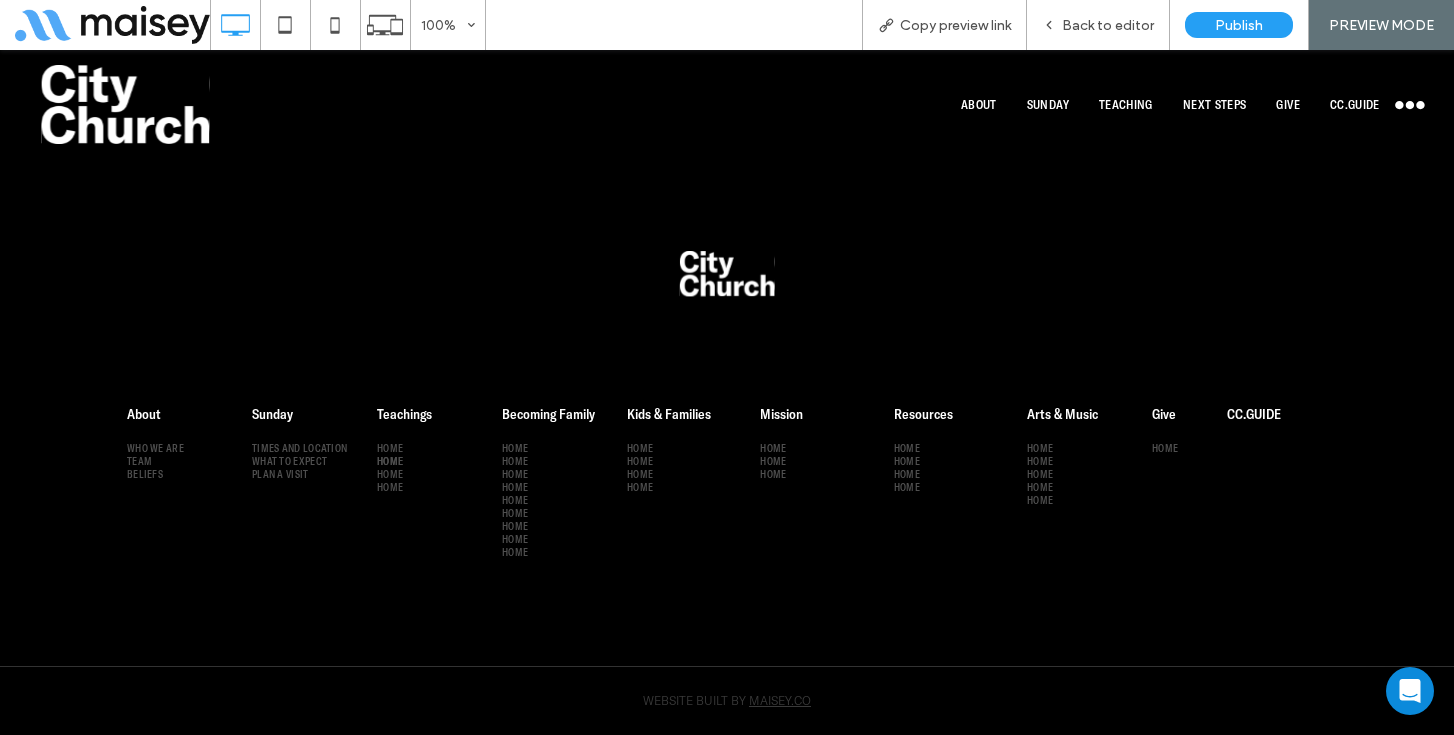 click on "Home" at bounding box center [390, 461] 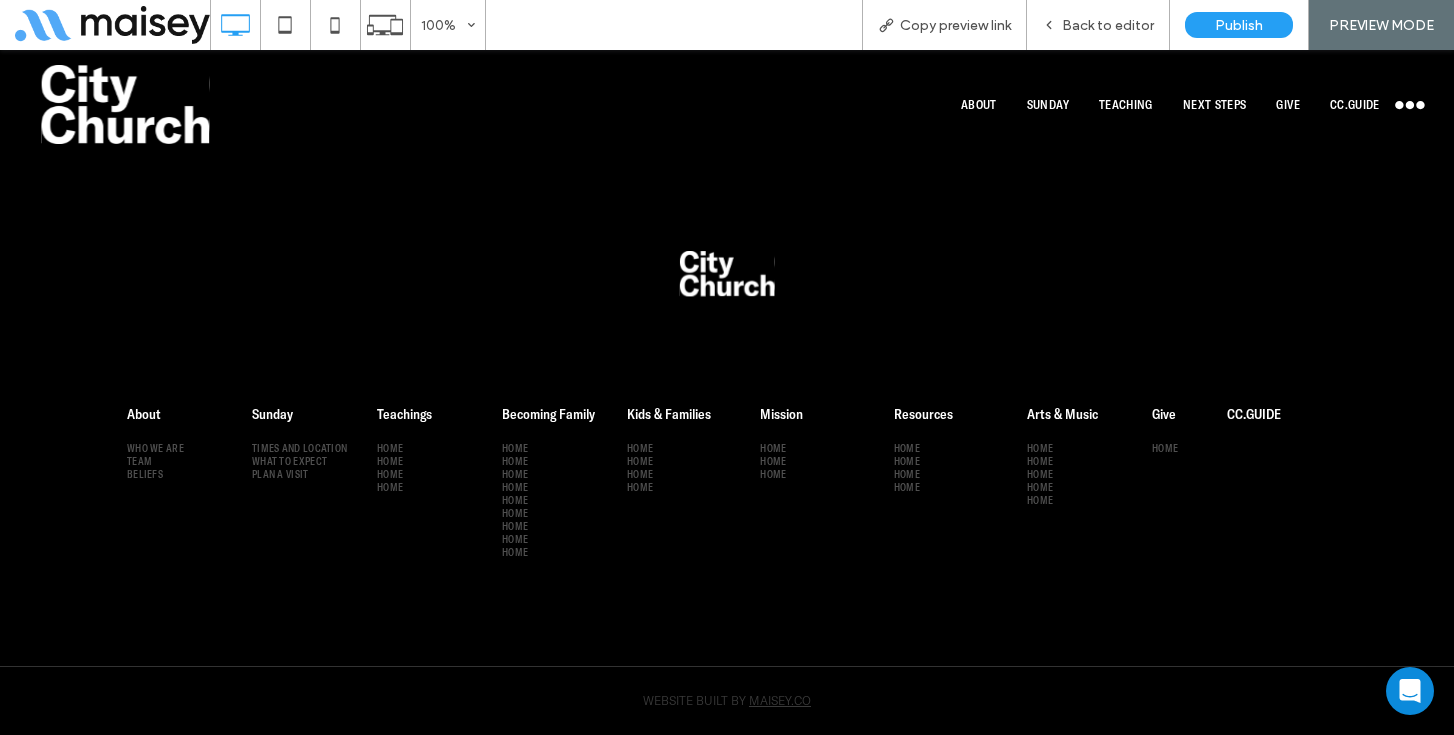 click at bounding box center (727, 367) 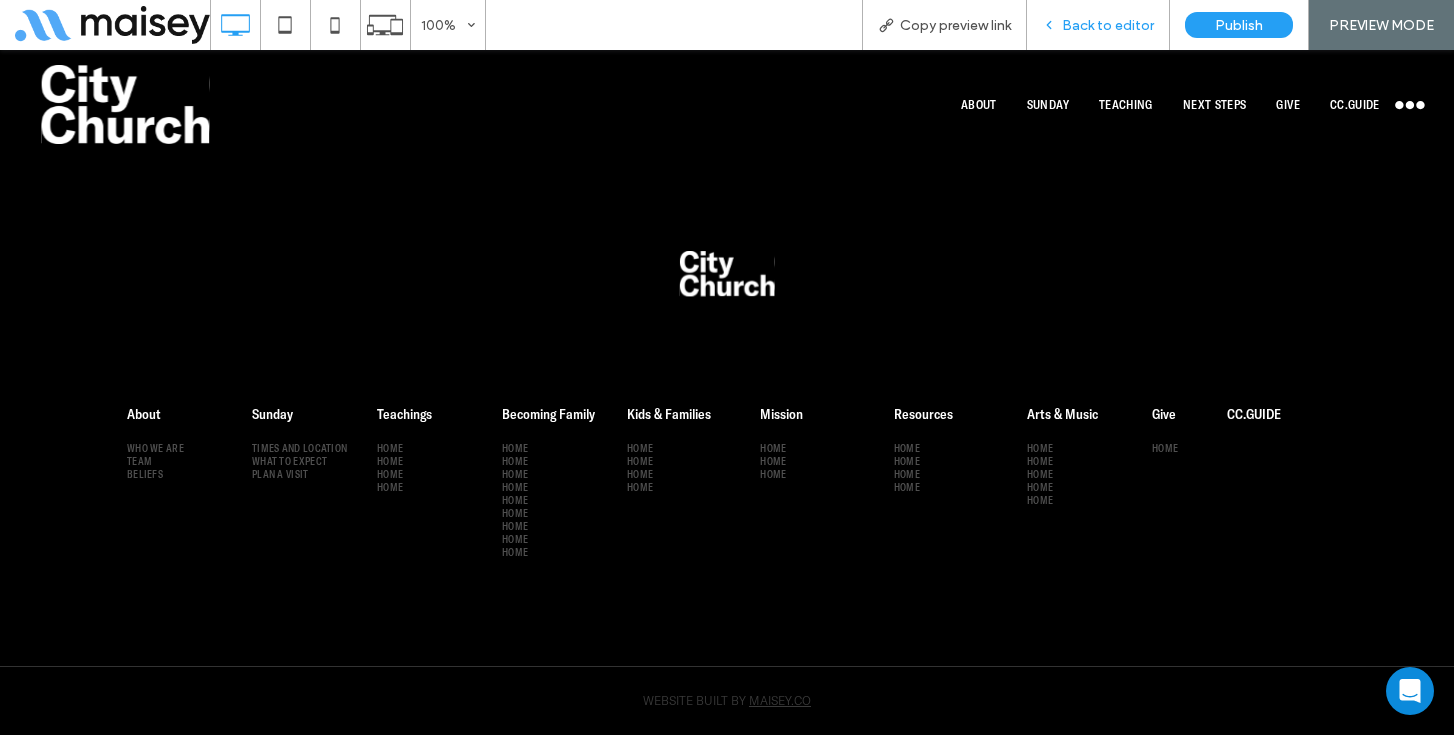 click on "Back to editor" at bounding box center [1098, 25] 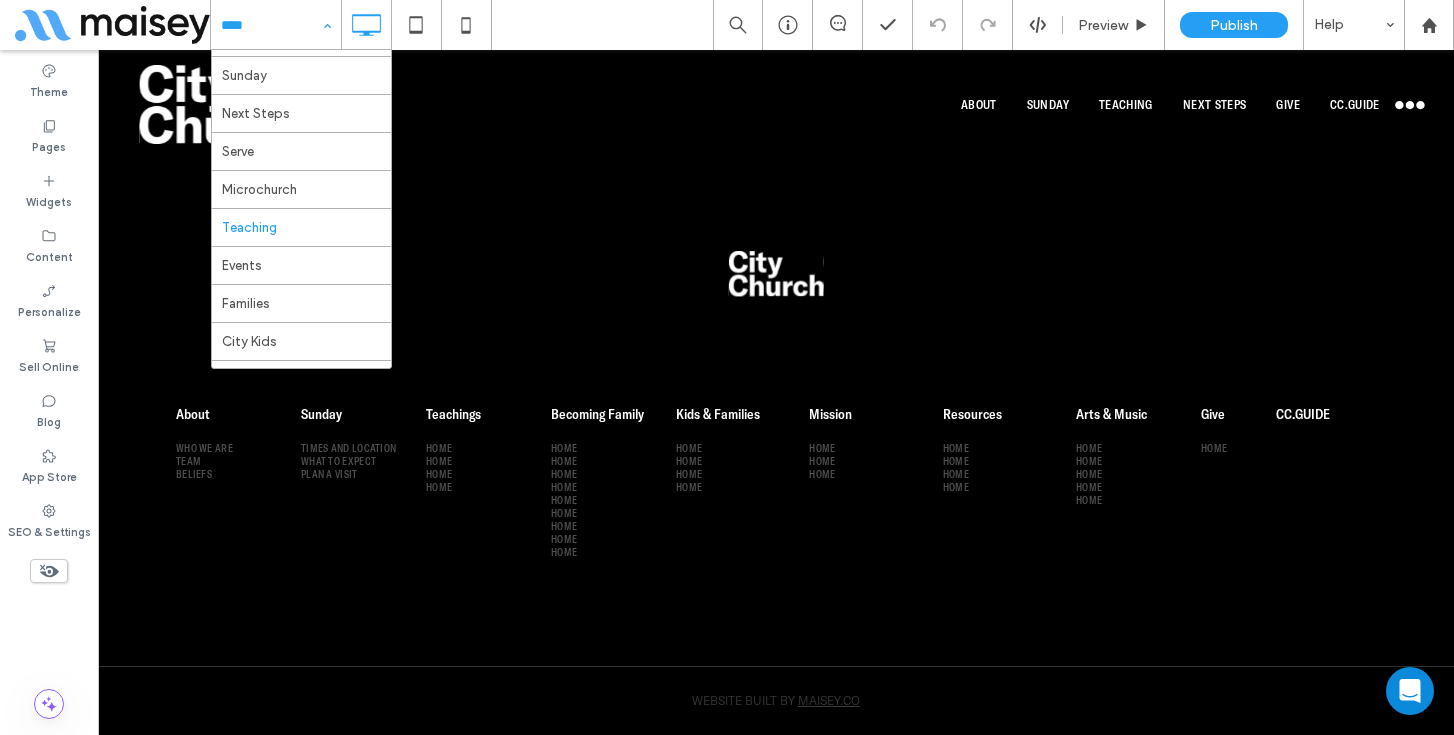 scroll, scrollTop: 107, scrollLeft: 0, axis: vertical 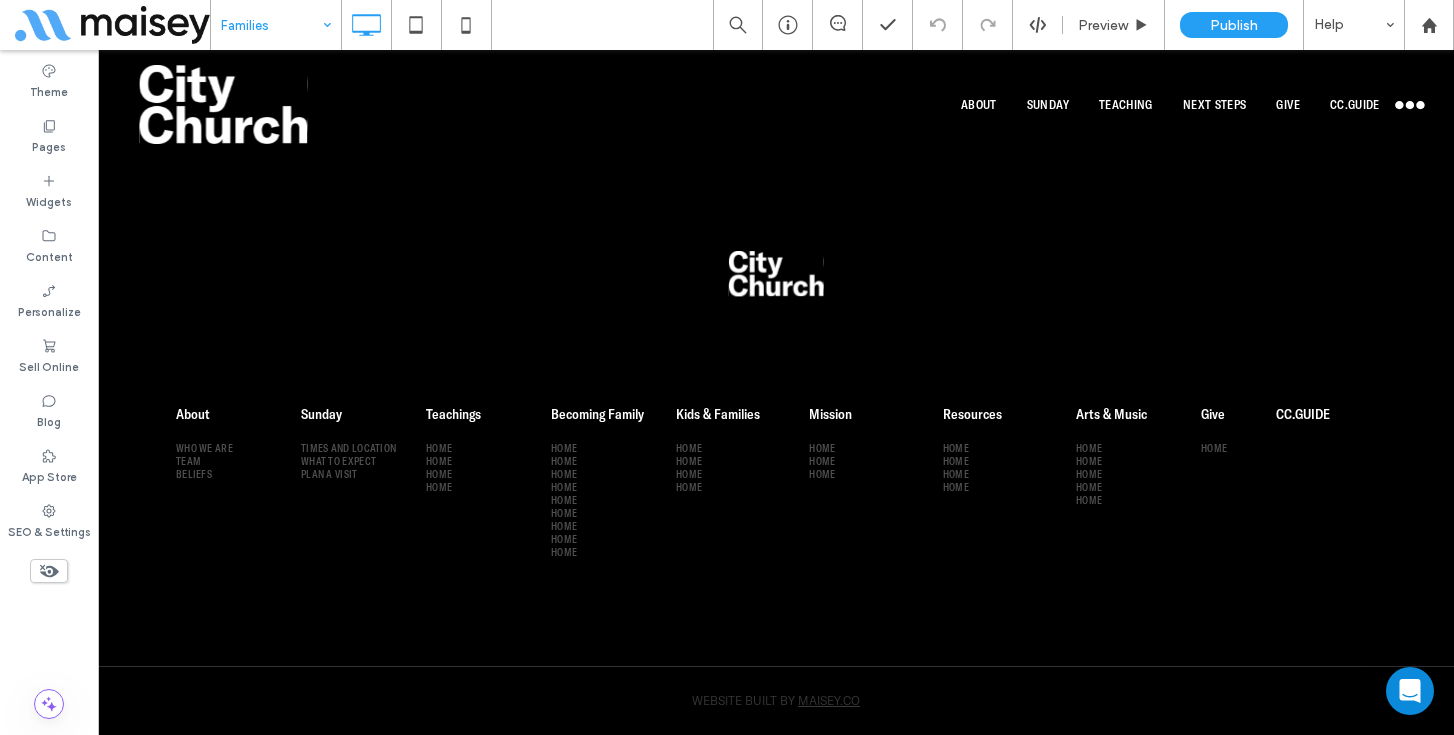 click on "Families" at bounding box center (276, 25) 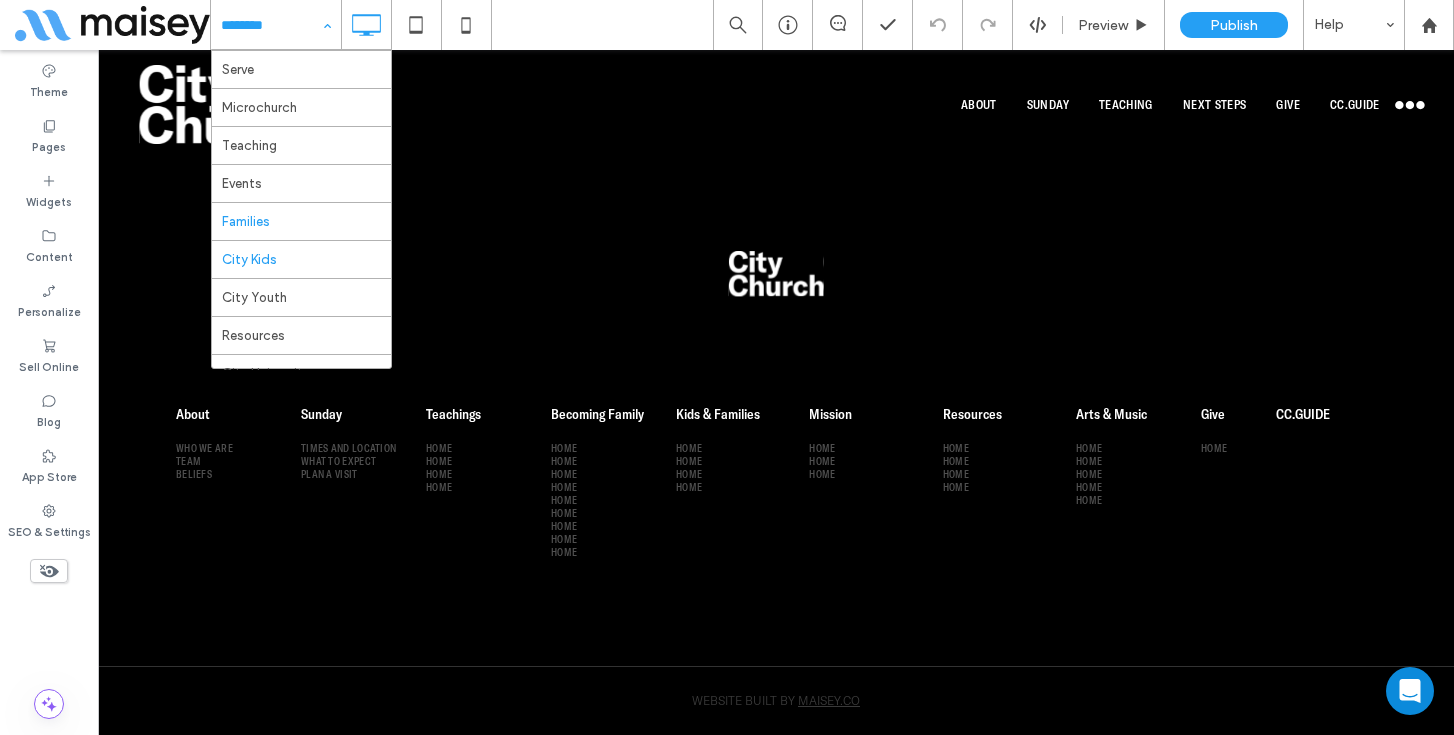 scroll, scrollTop: 155, scrollLeft: 0, axis: vertical 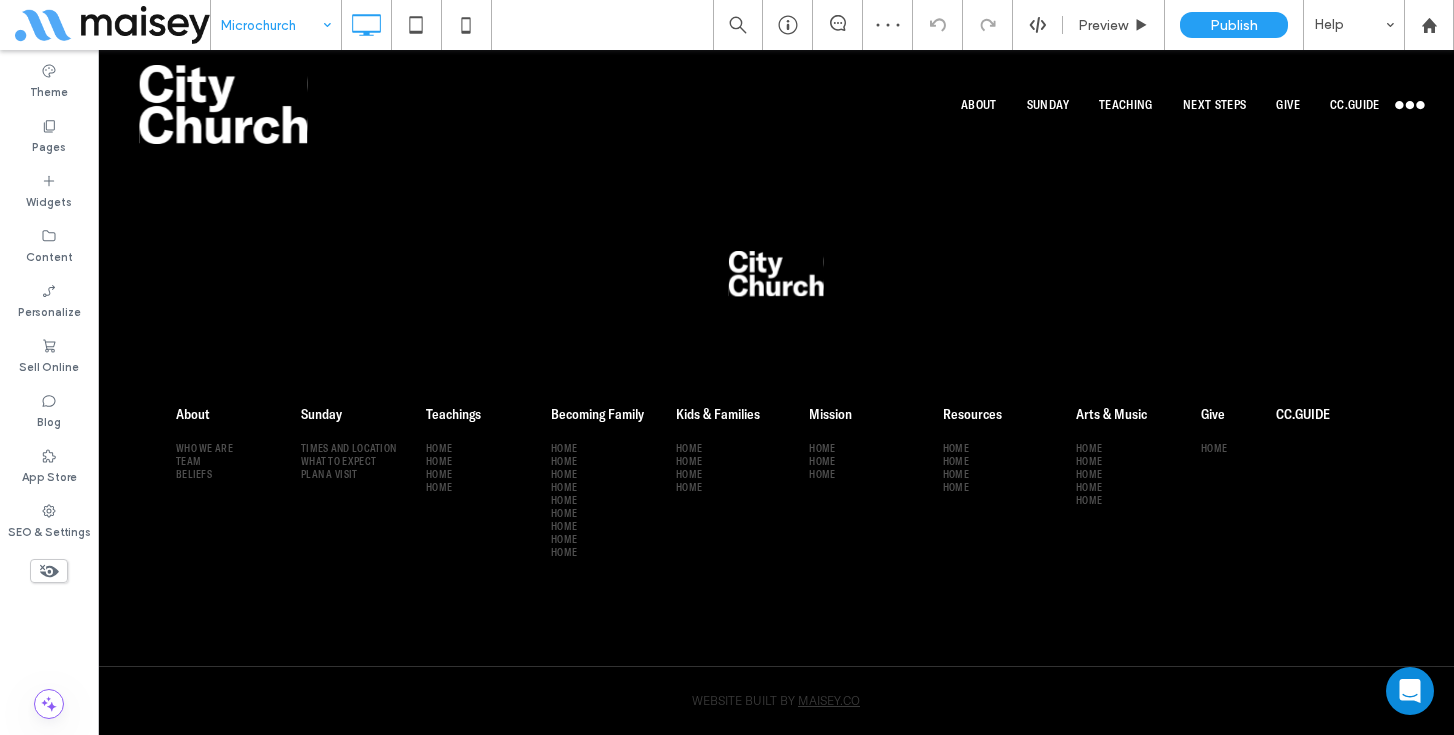 click at bounding box center (271, 25) 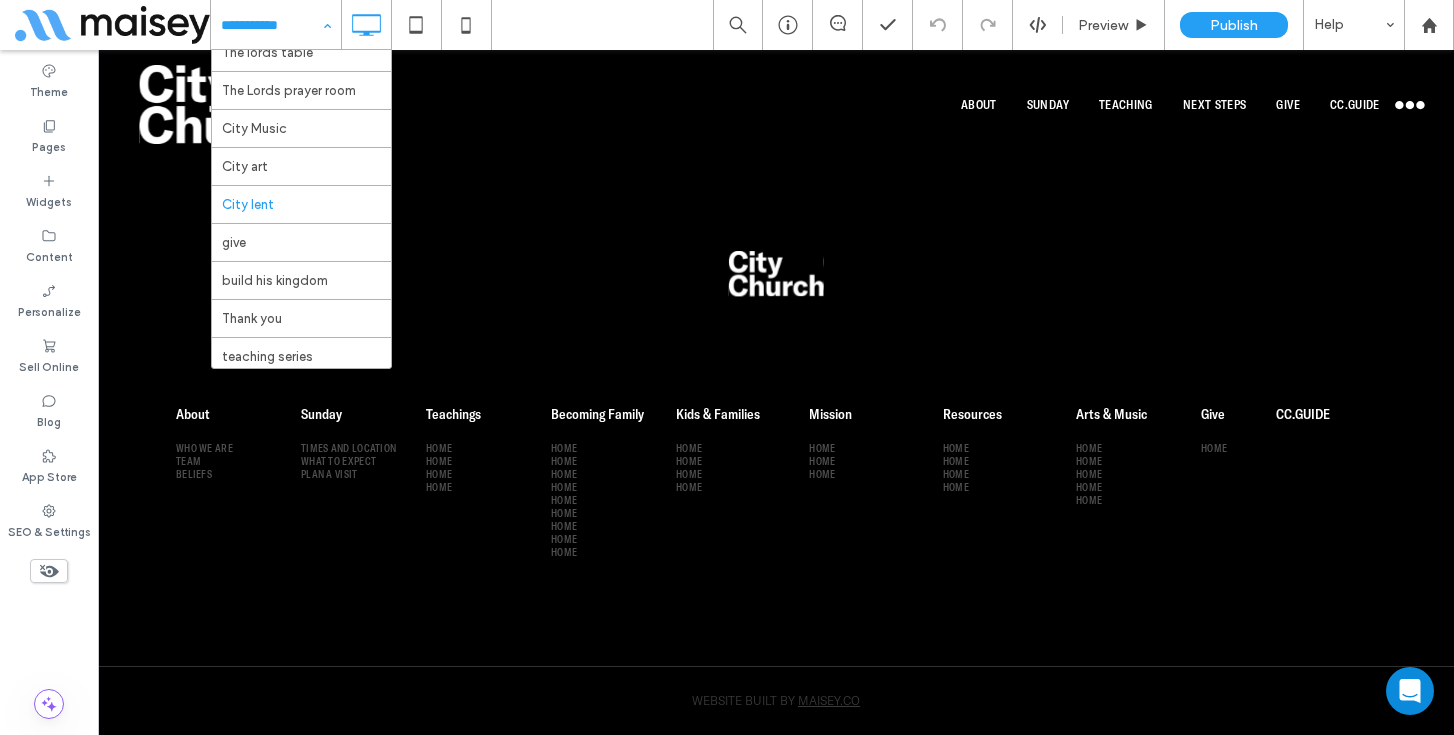 scroll, scrollTop: 629, scrollLeft: 0, axis: vertical 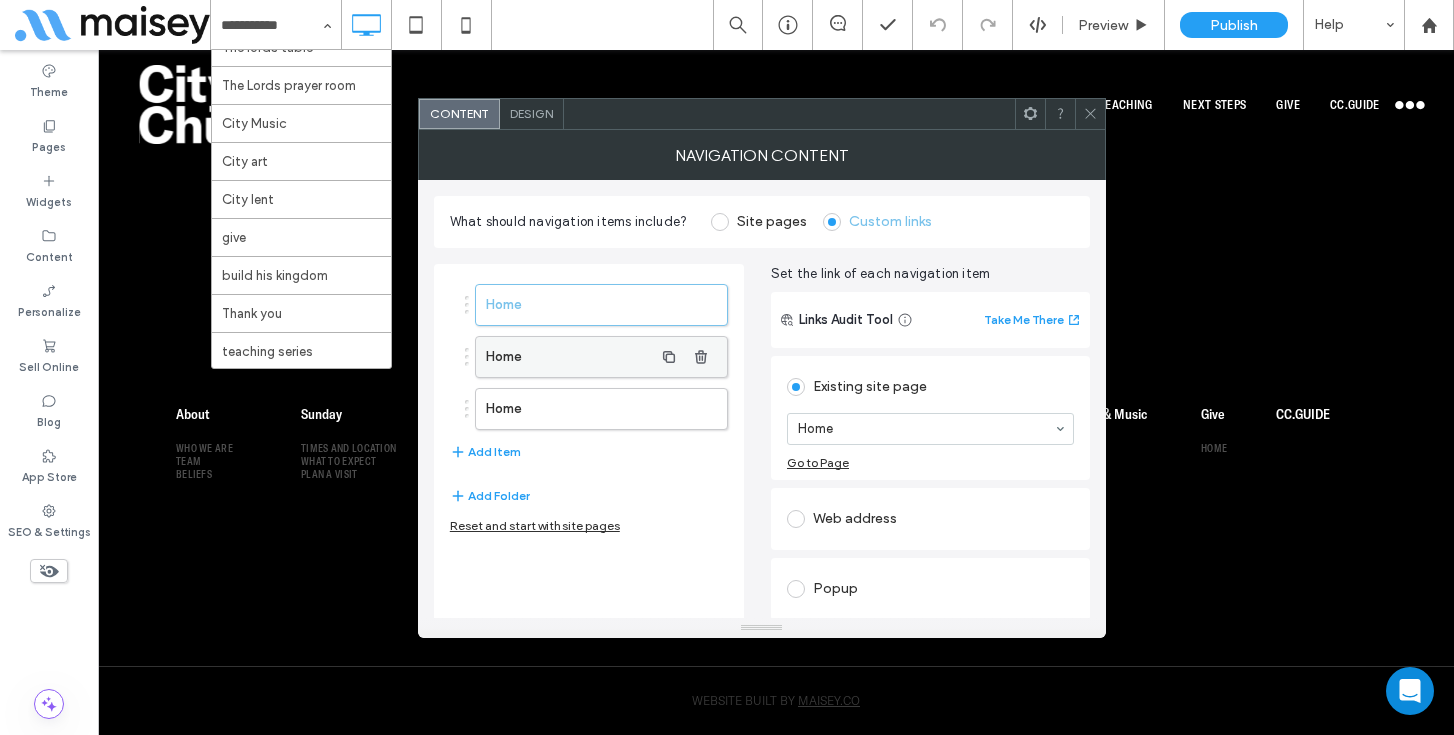 click on "Home" at bounding box center [569, 357] 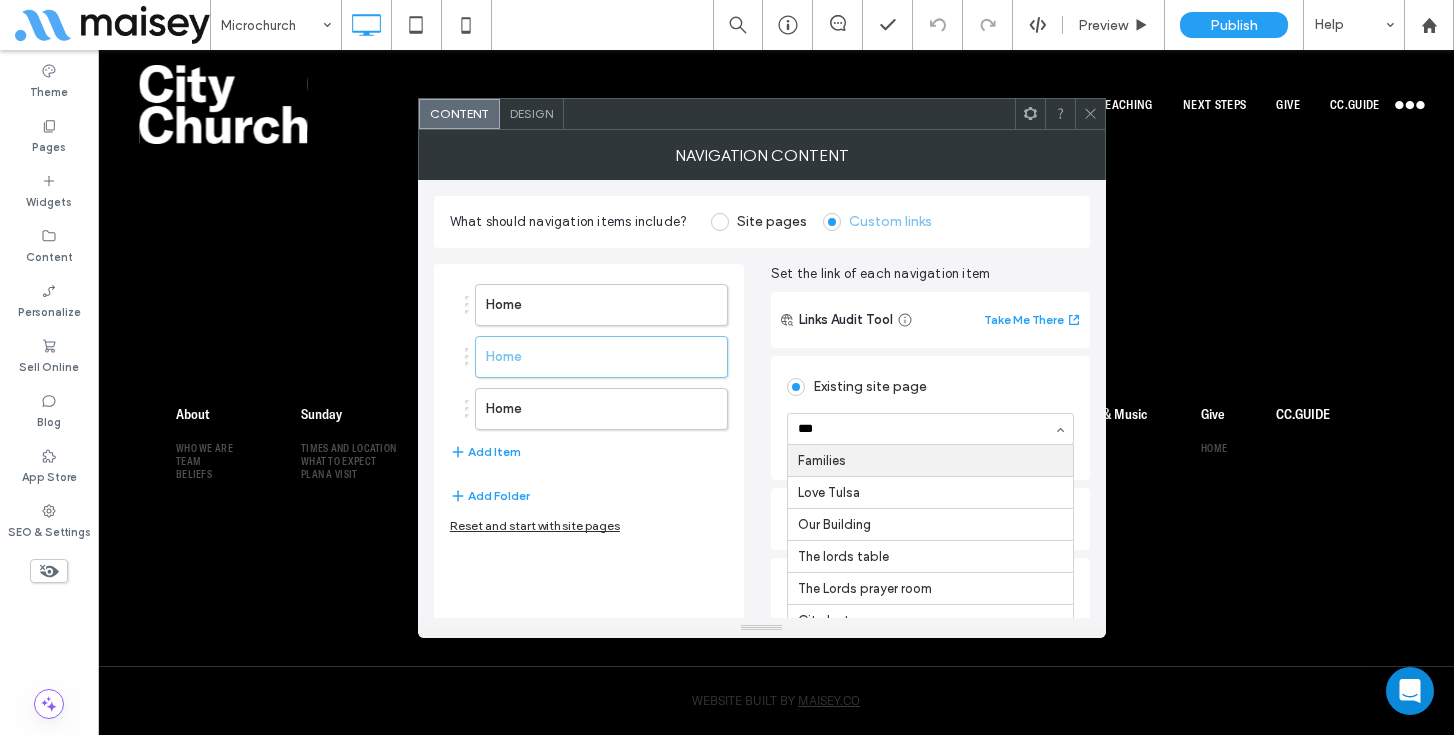 type on "****" 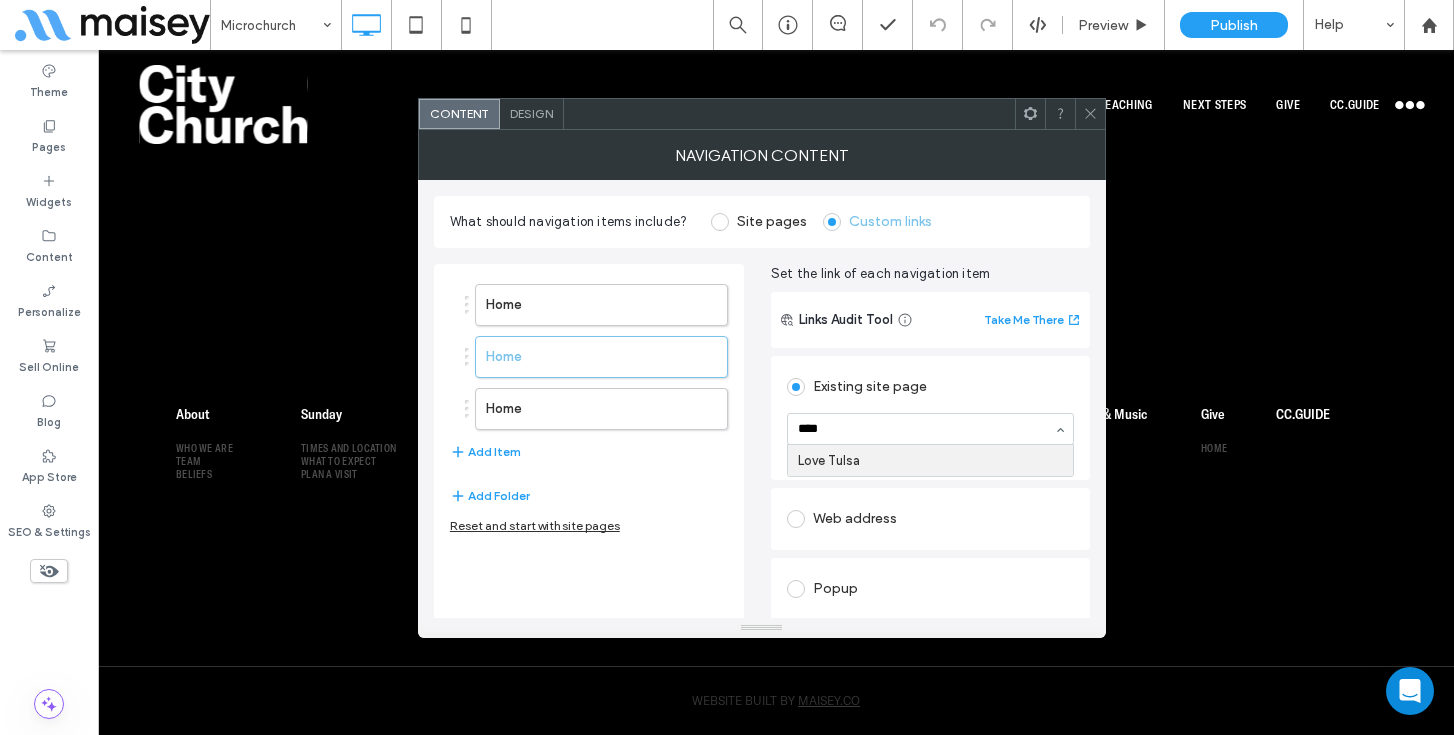 type 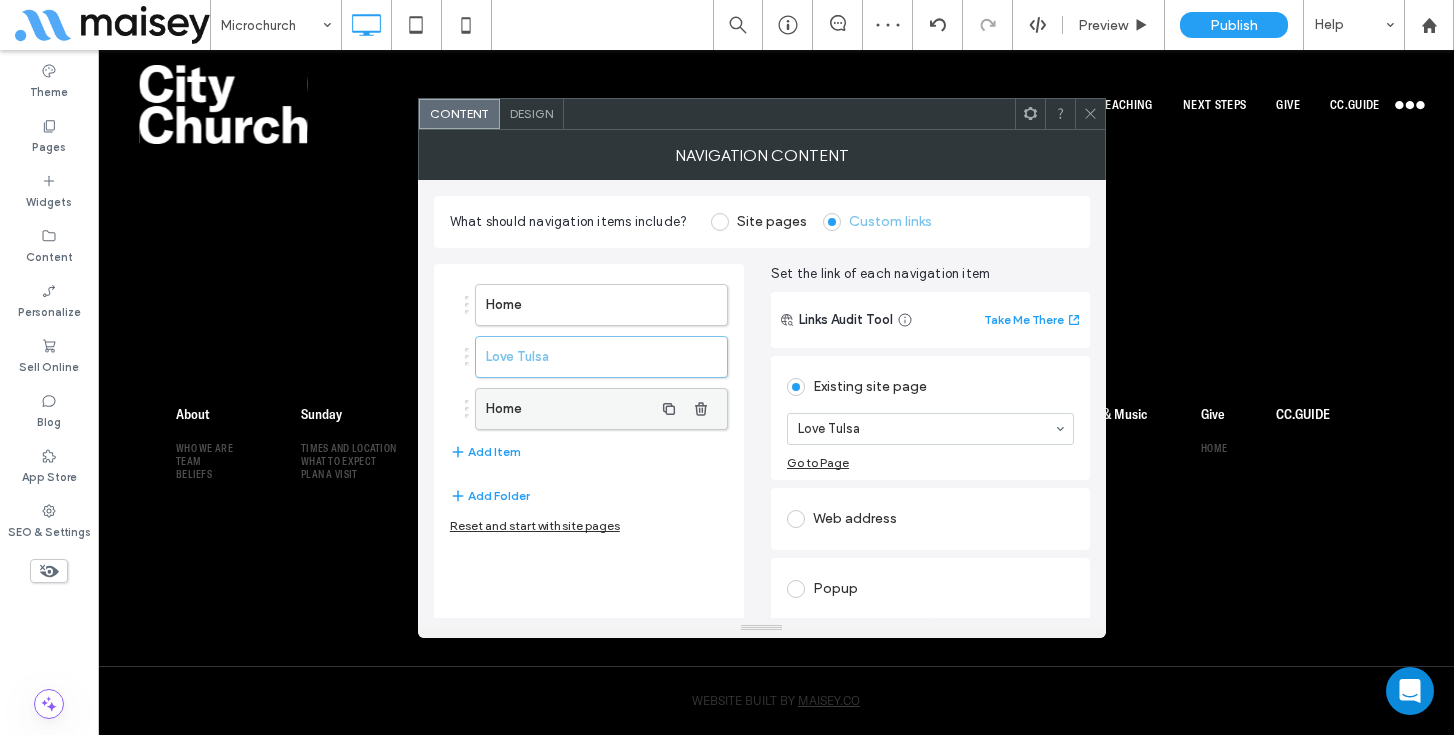 click on "Home" at bounding box center (569, 409) 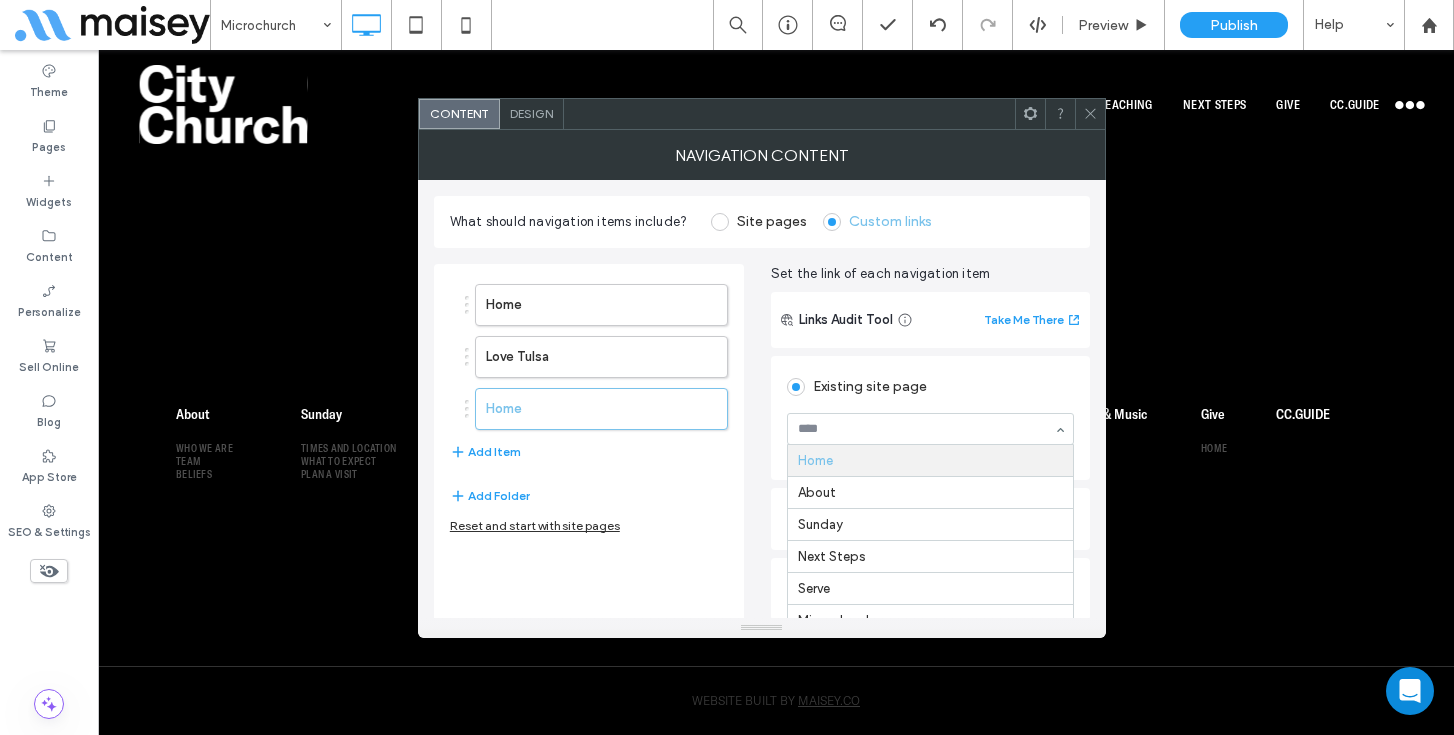 type on "*" 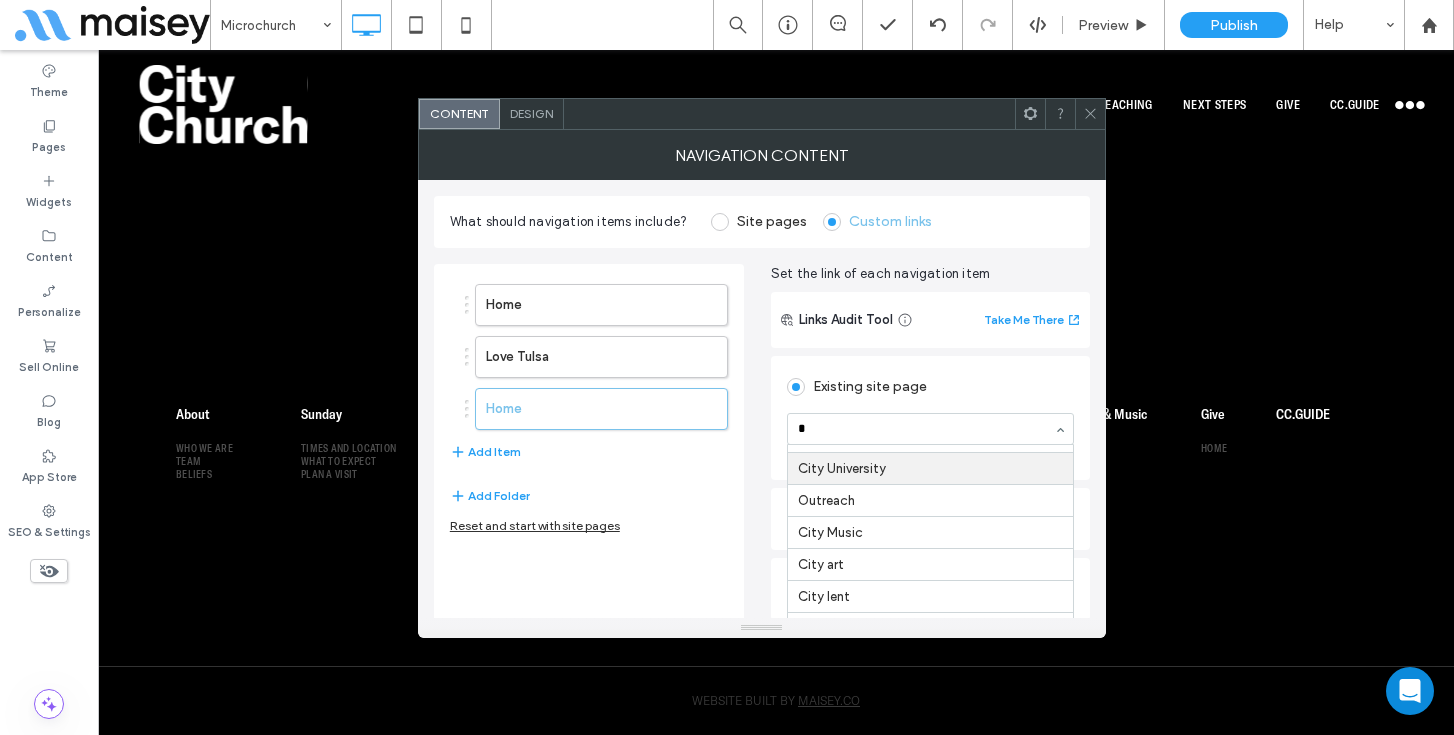 scroll, scrollTop: 153, scrollLeft: 0, axis: vertical 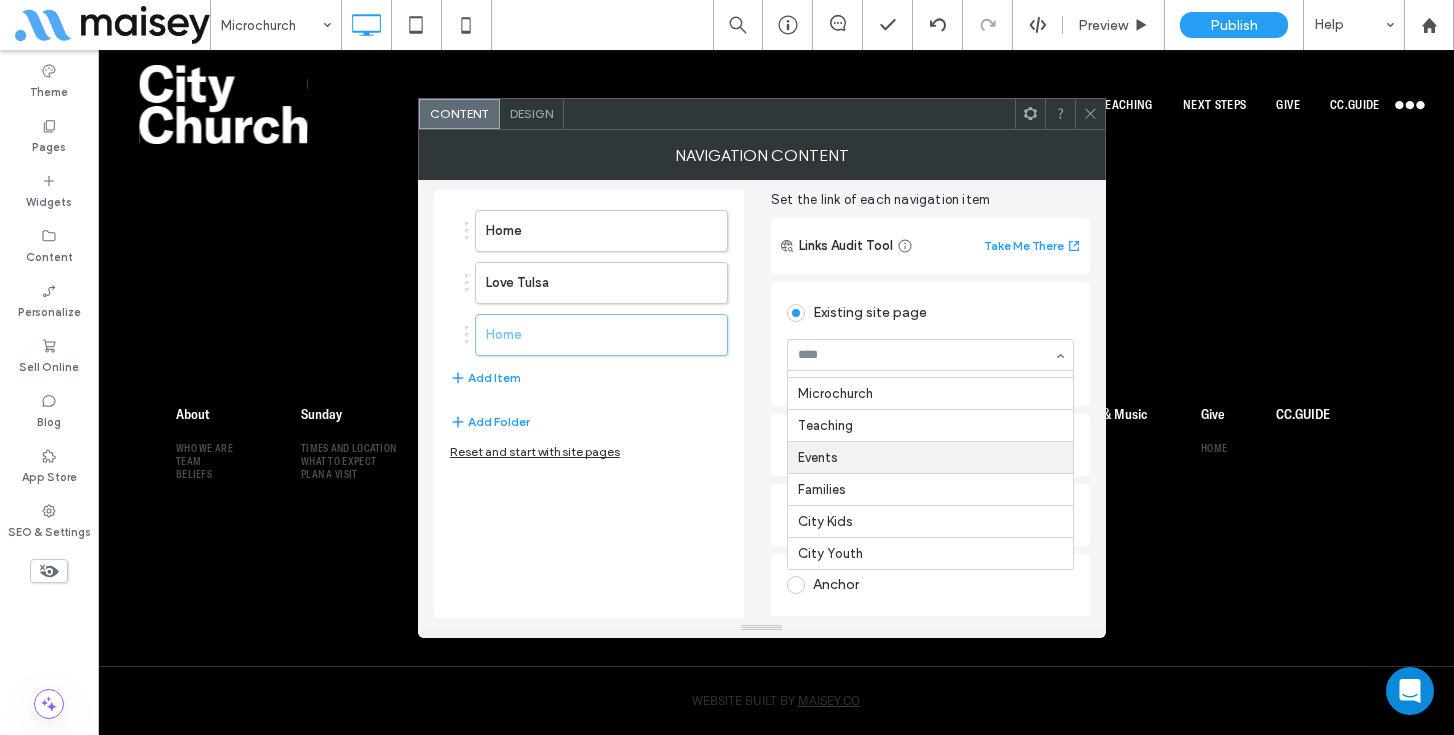type on "*" 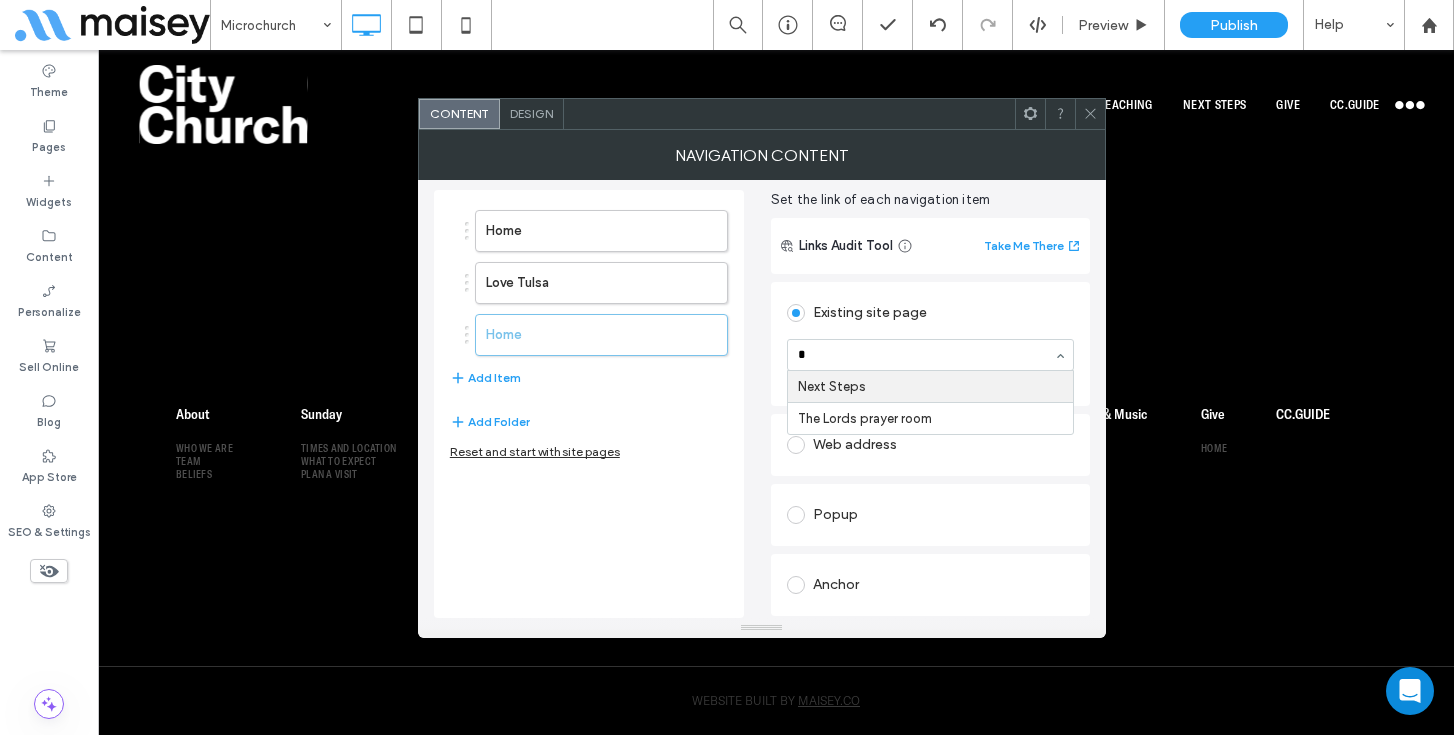 scroll, scrollTop: 0, scrollLeft: 0, axis: both 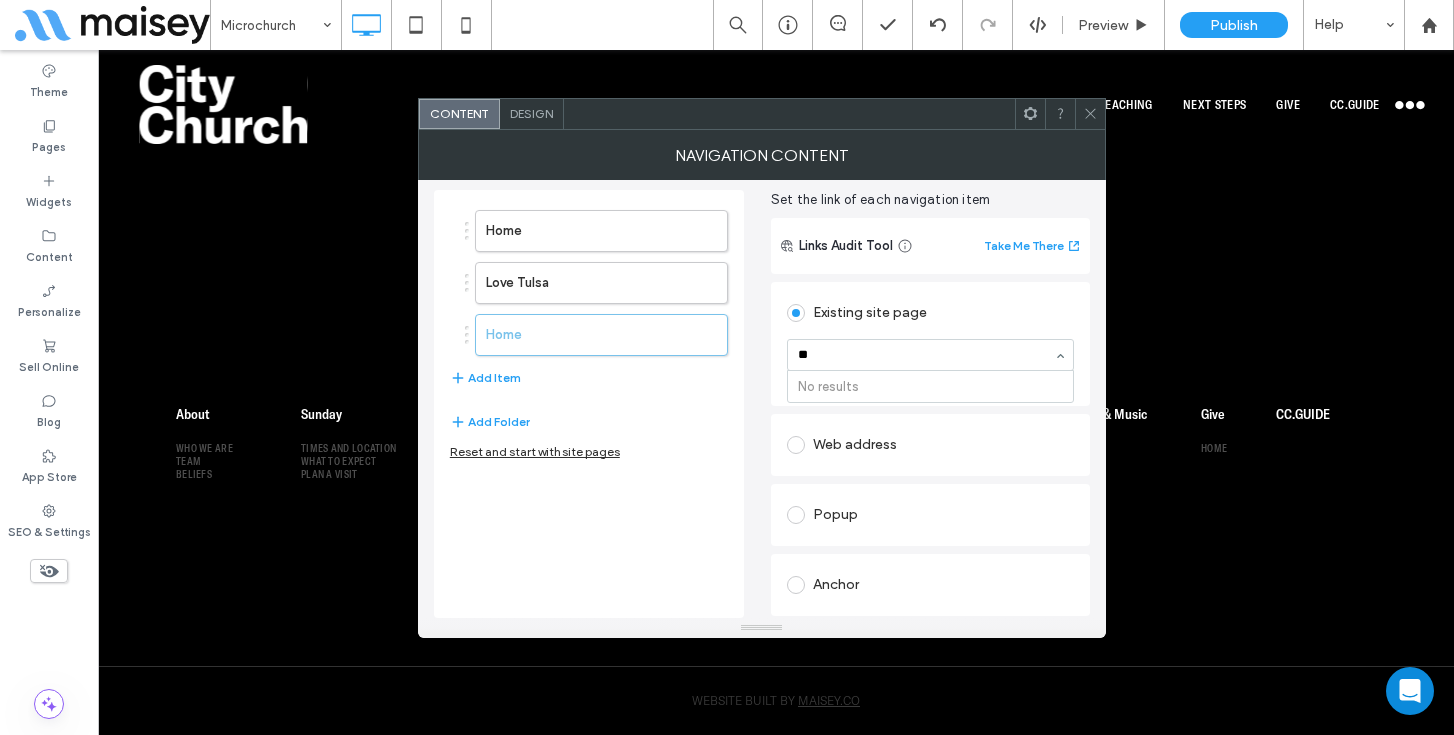 type on "*" 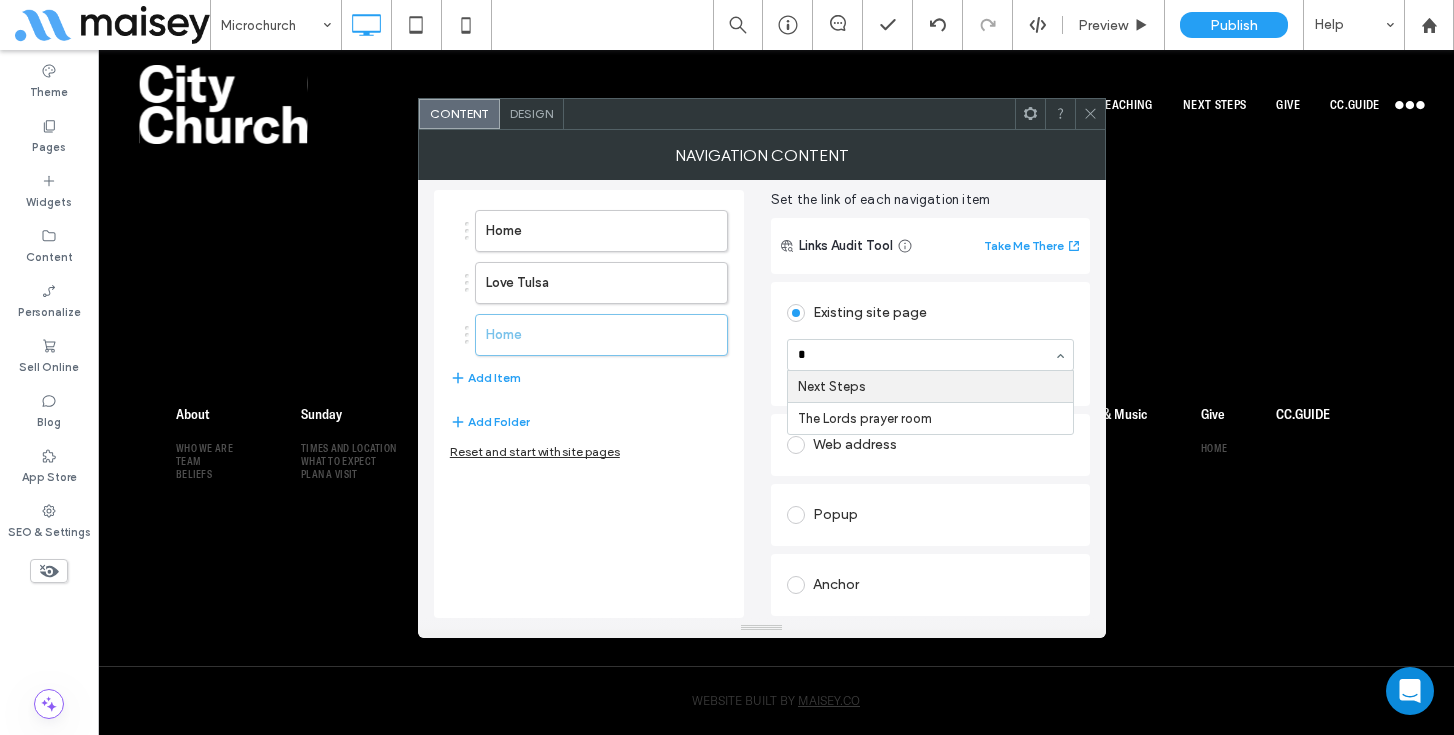 type 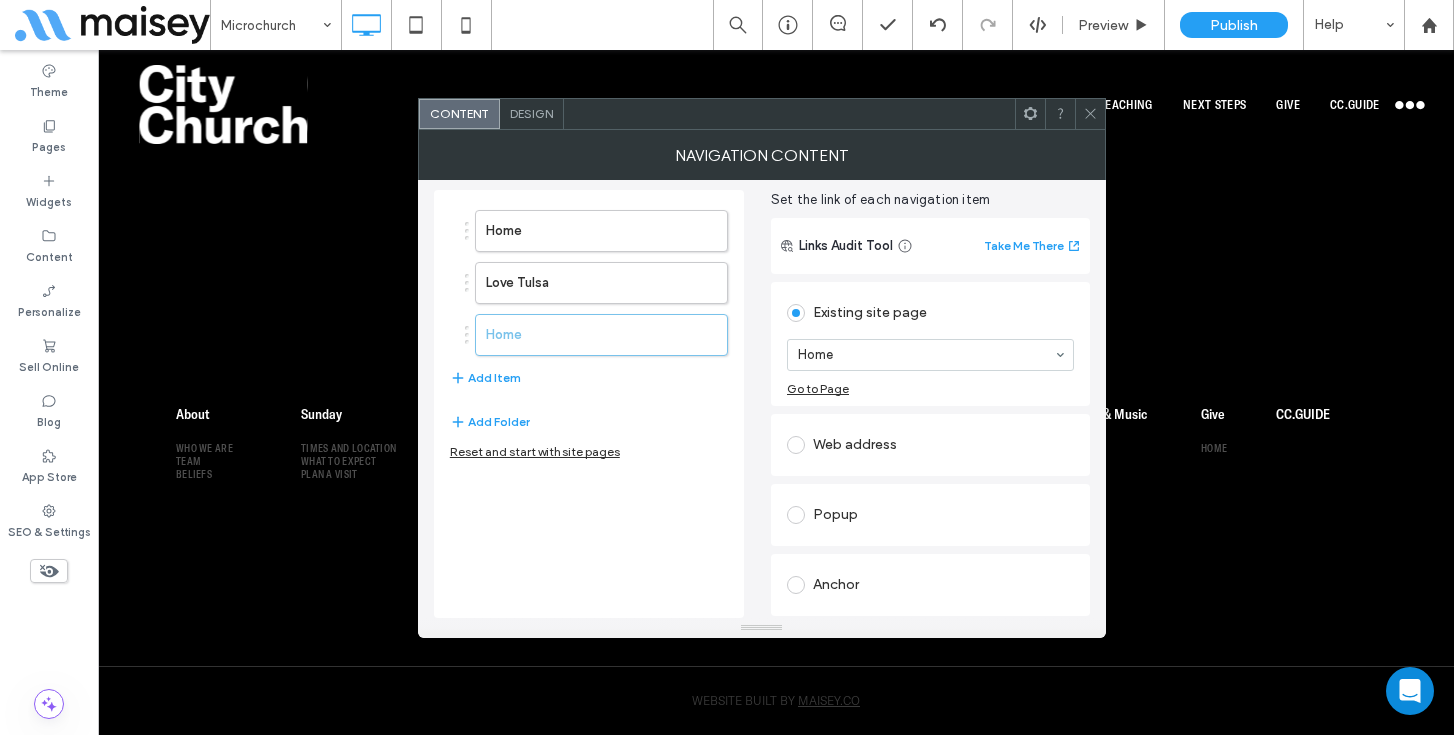 click 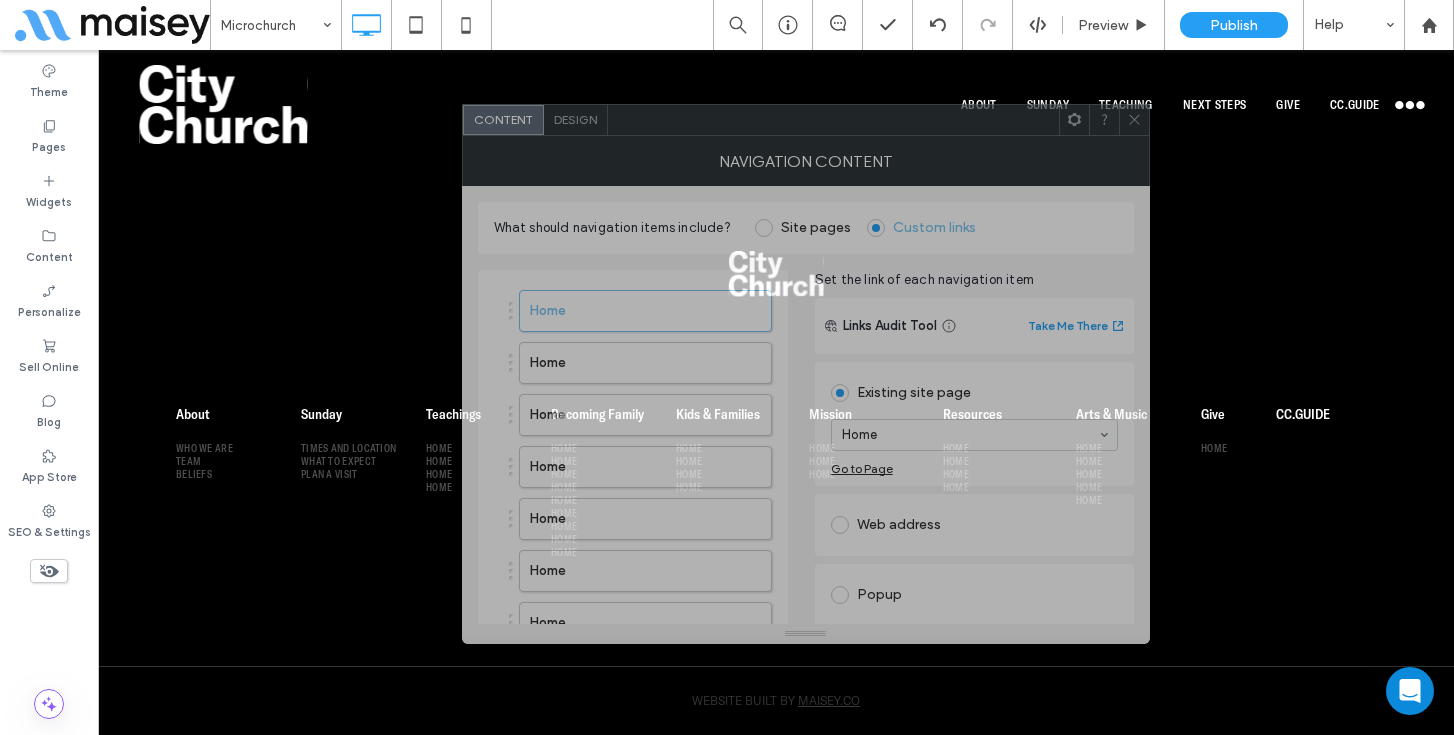 drag, startPoint x: 550, startPoint y: 110, endPoint x: 852, endPoint y: 116, distance: 302.0596 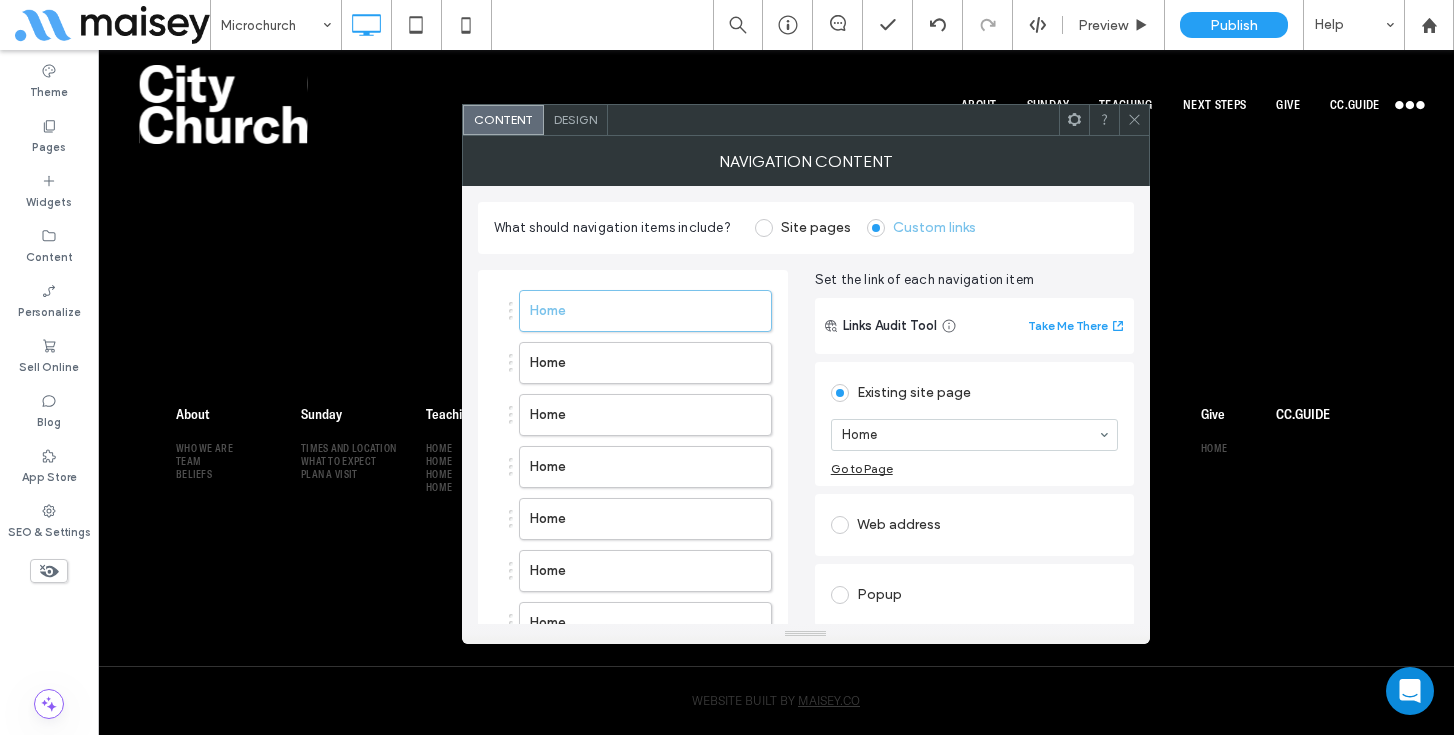 click 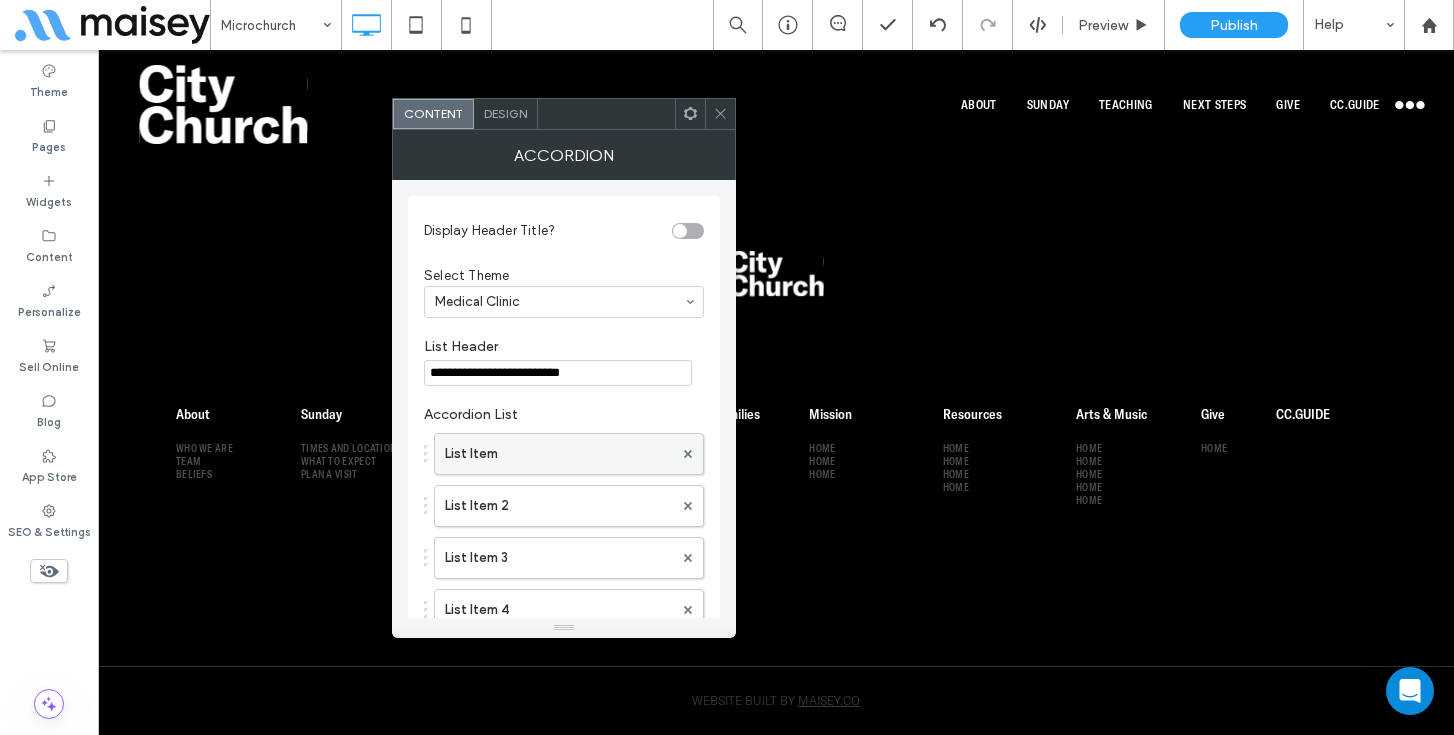 click on "List Item" at bounding box center (559, 454) 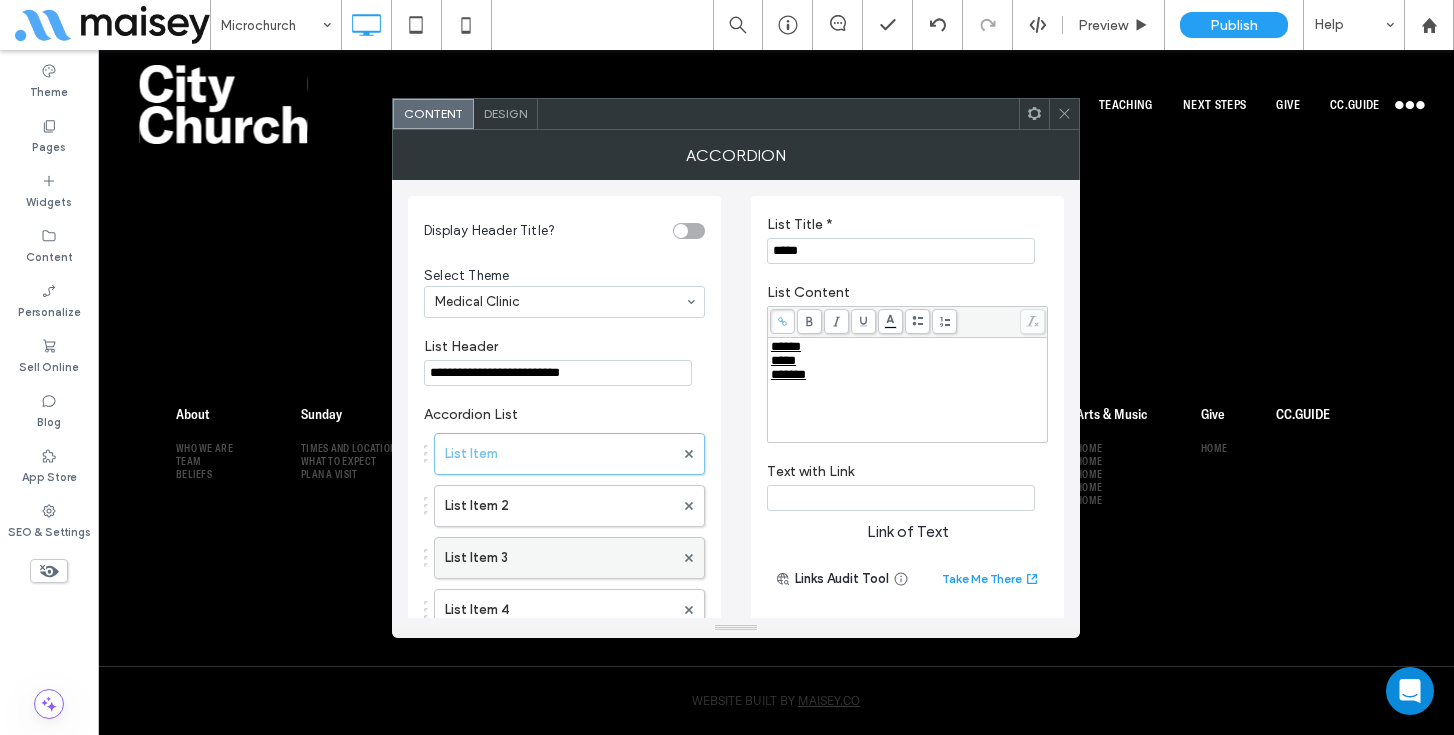 click on "List Item 3" at bounding box center [559, 558] 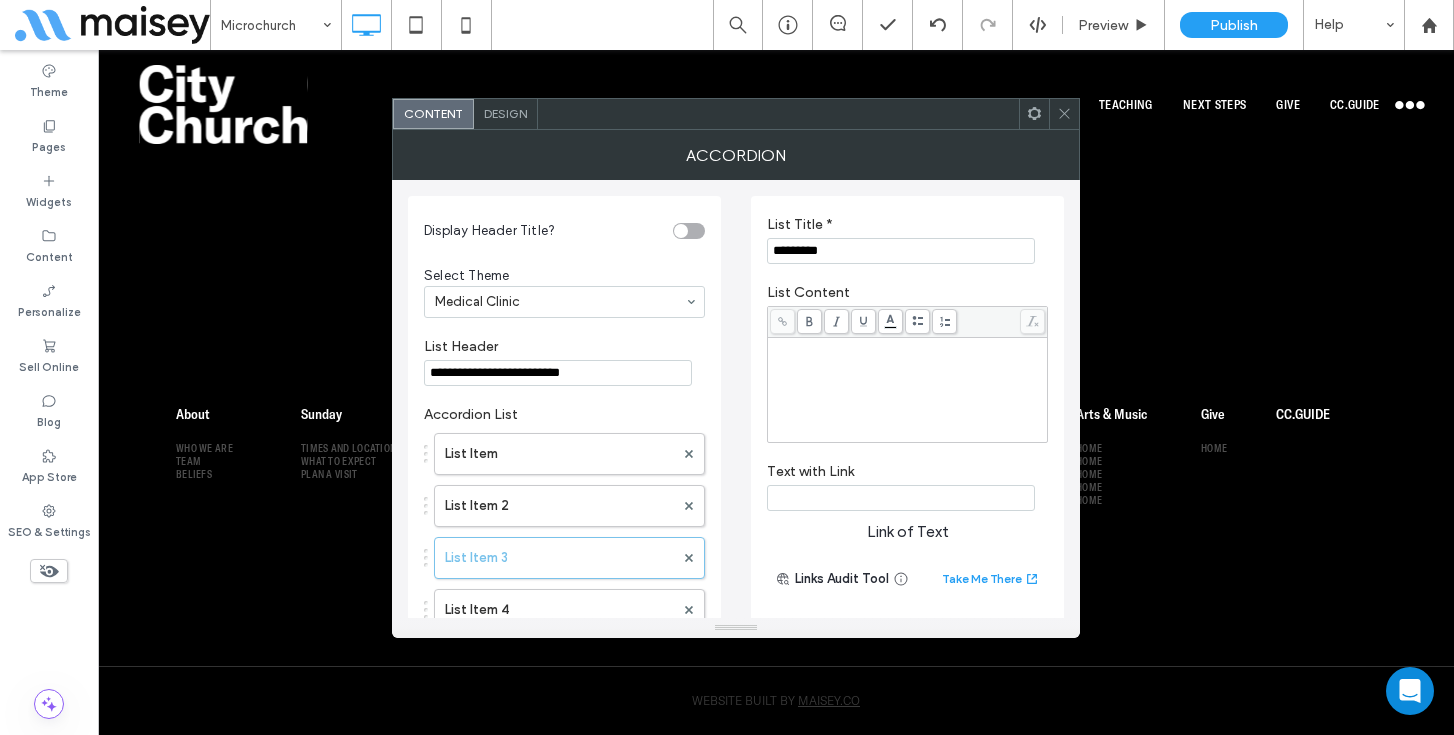 click at bounding box center (908, 390) 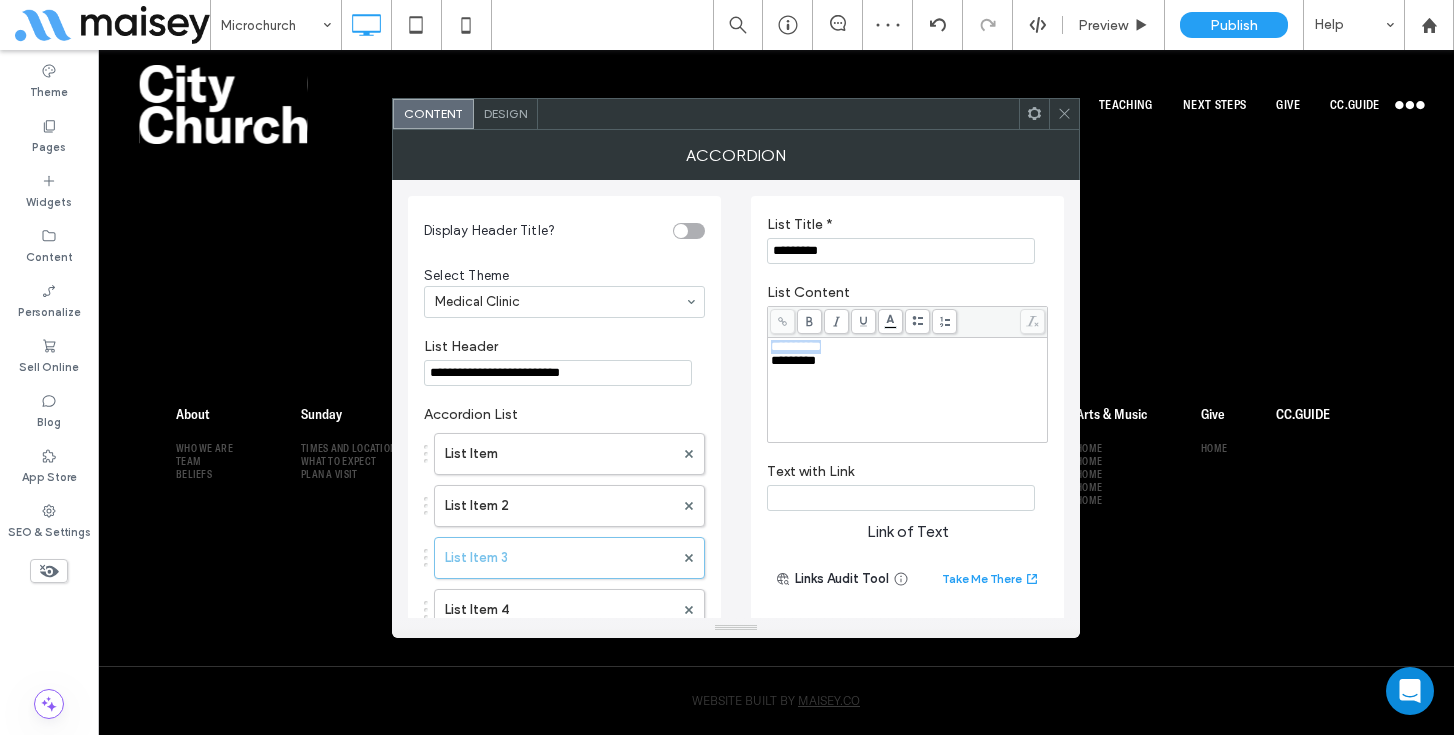 drag, startPoint x: 856, startPoint y: 350, endPoint x: 751, endPoint y: 347, distance: 105.04285 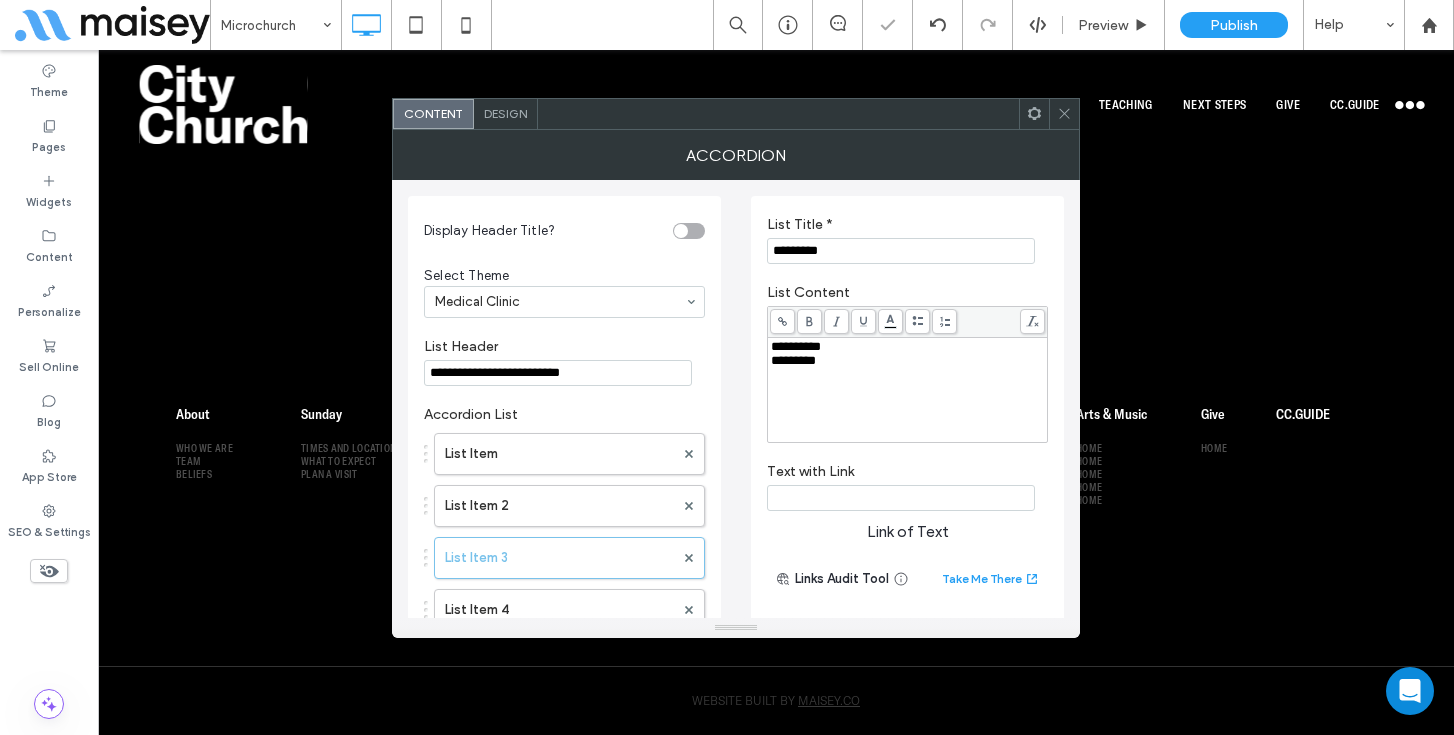 click 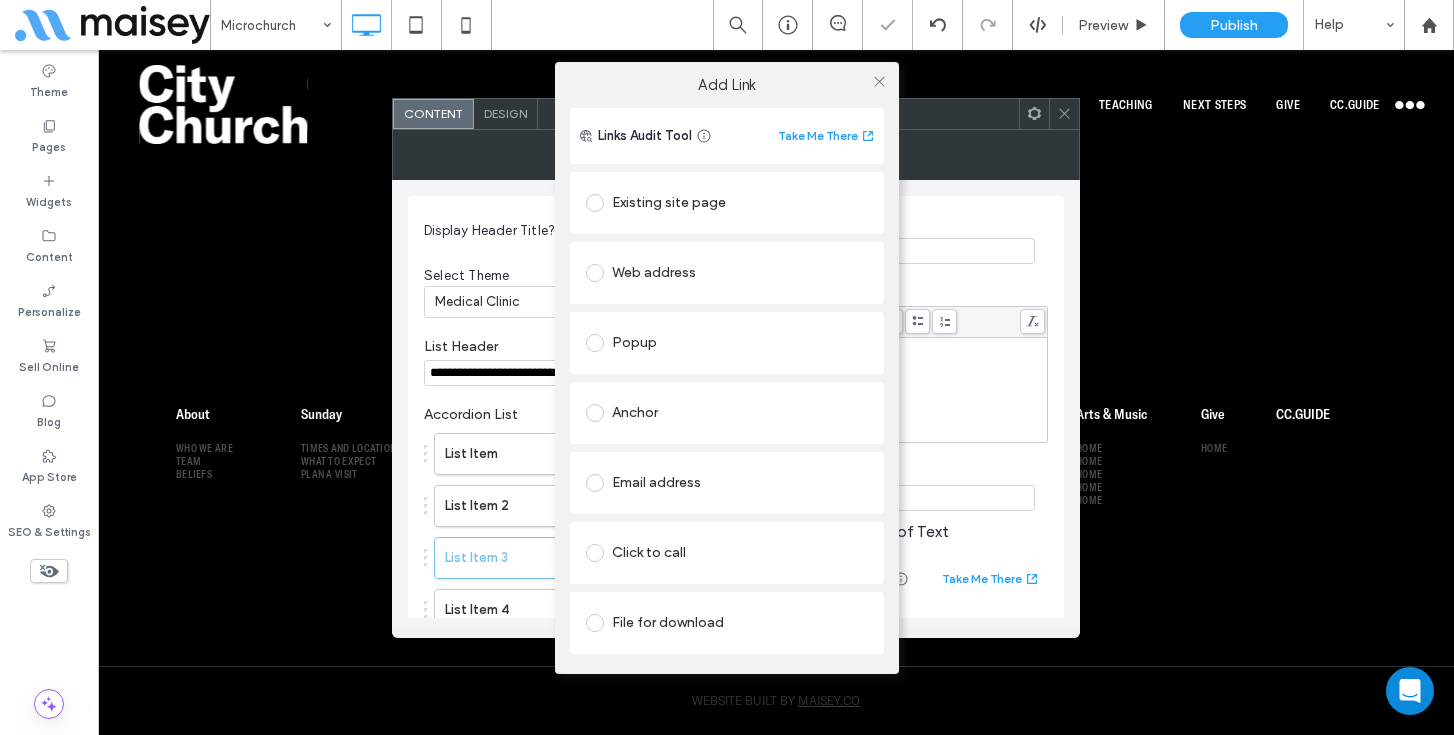 click at bounding box center [595, 203] 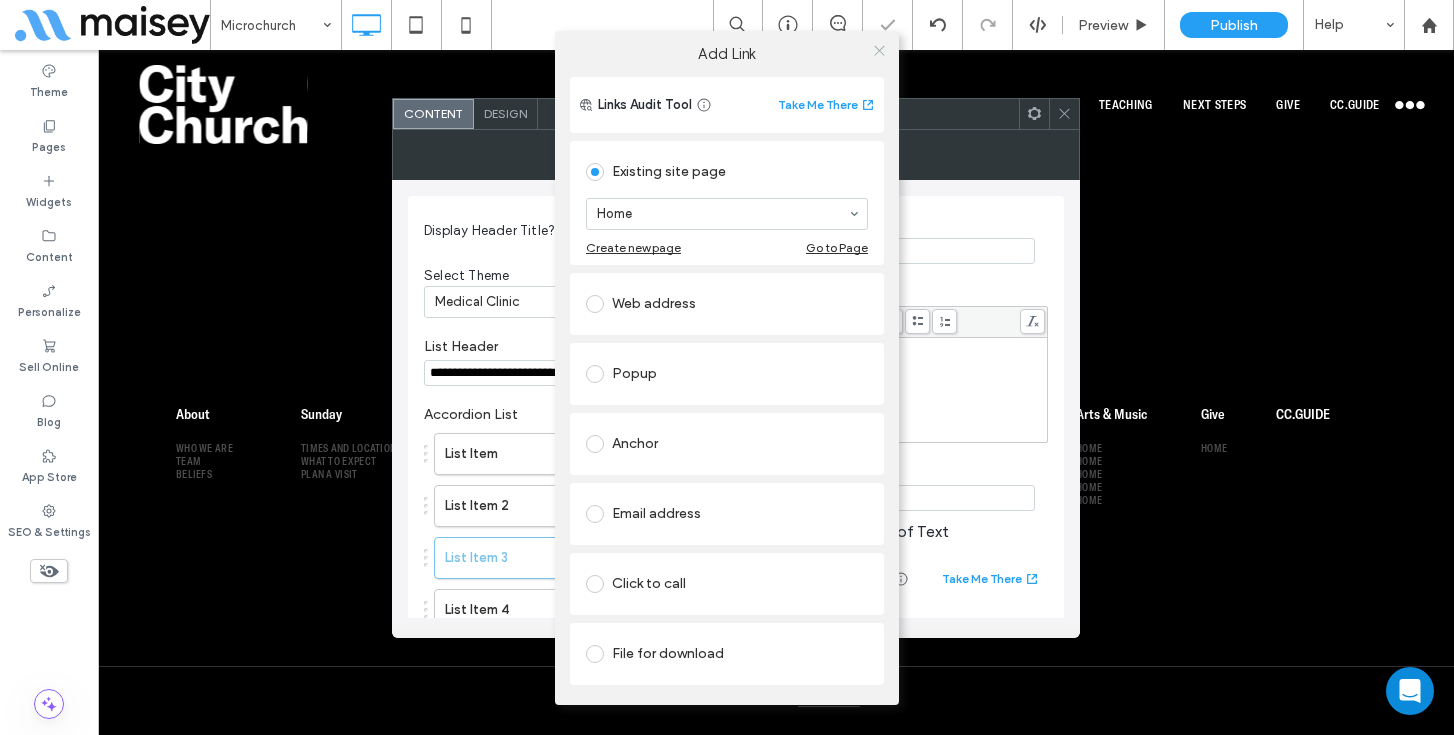 click 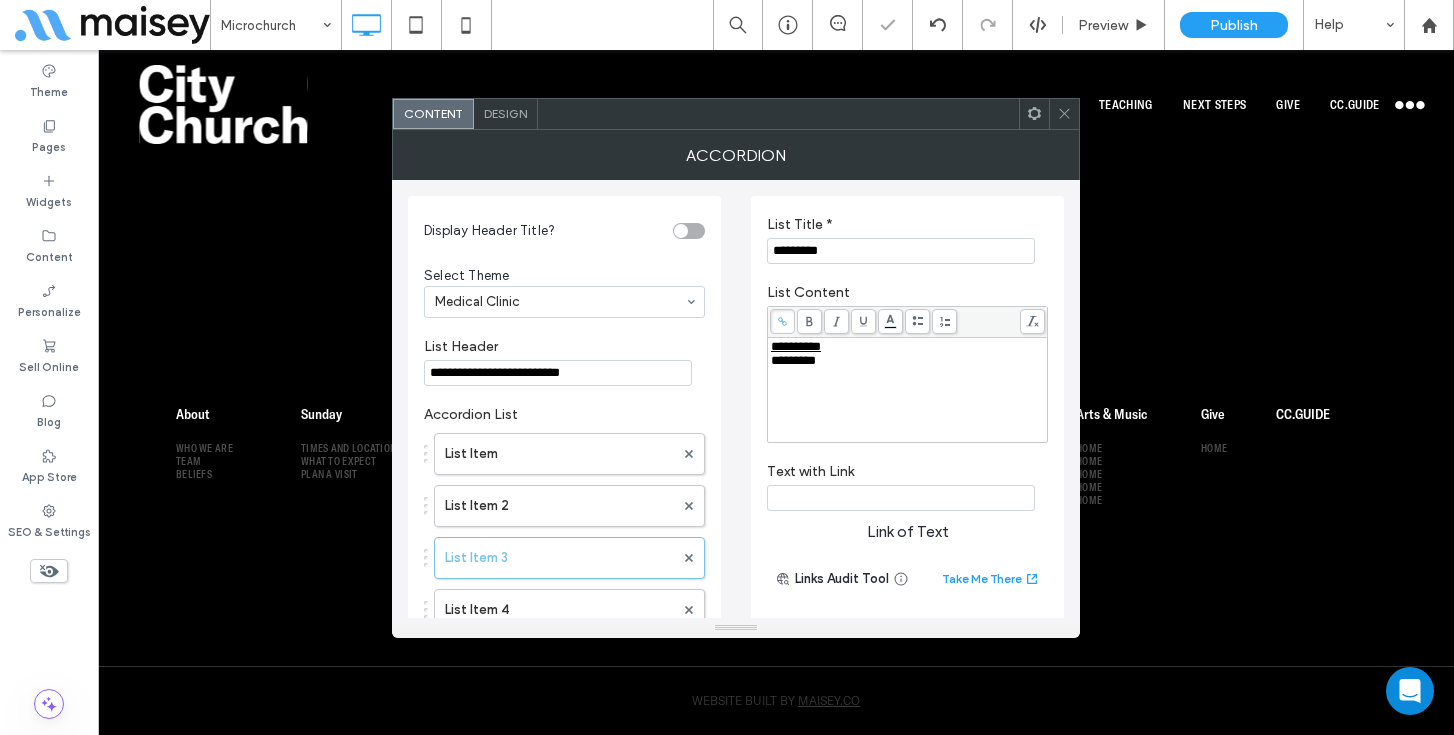 click on "*********" at bounding box center (793, 360) 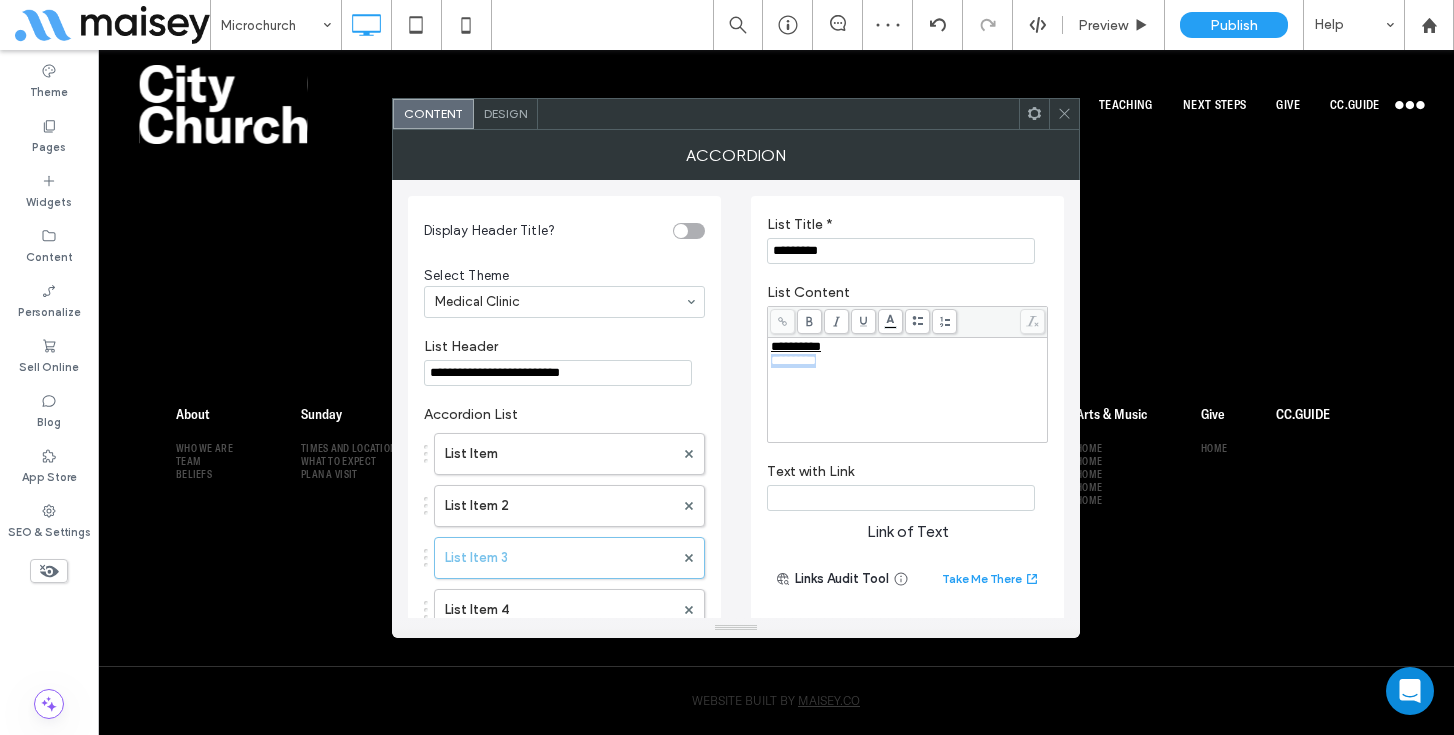 click on "*********" at bounding box center [793, 360] 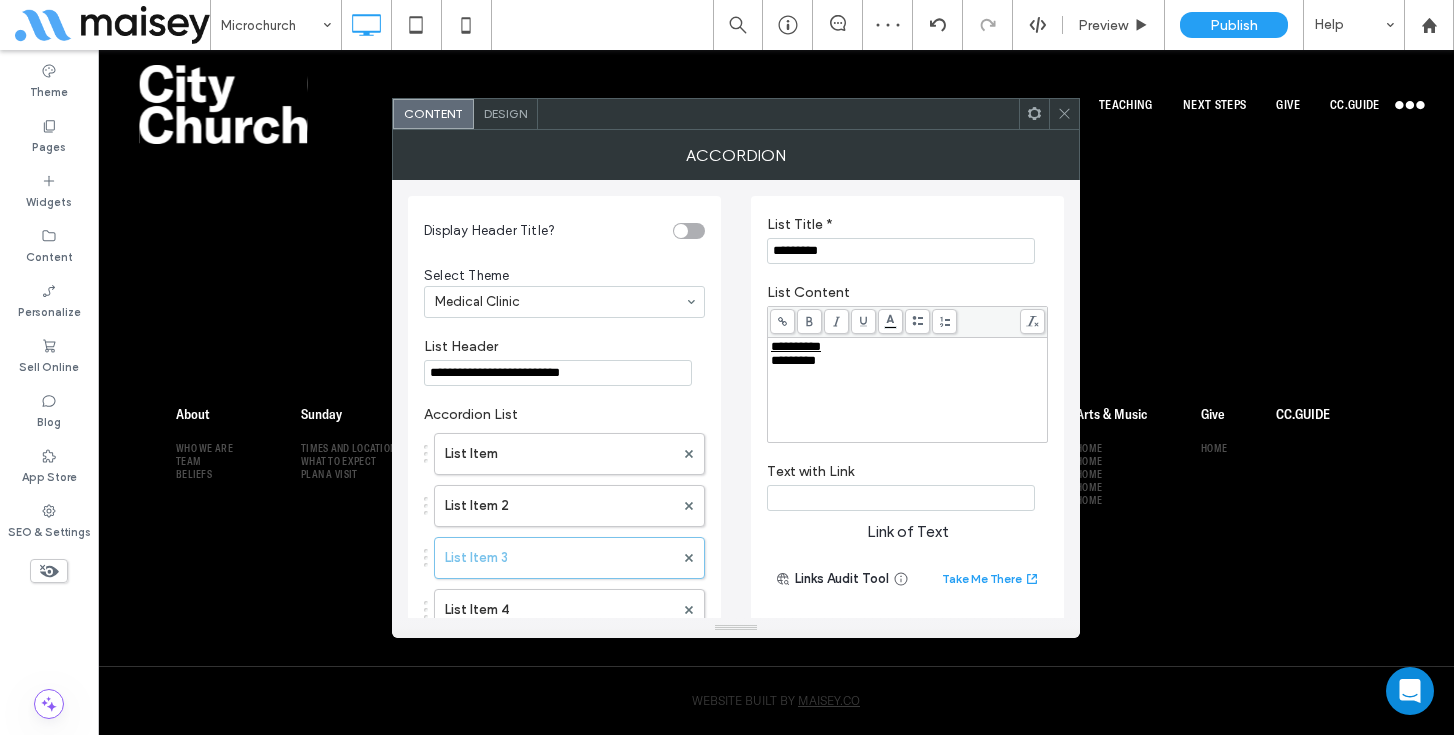click at bounding box center (782, 321) 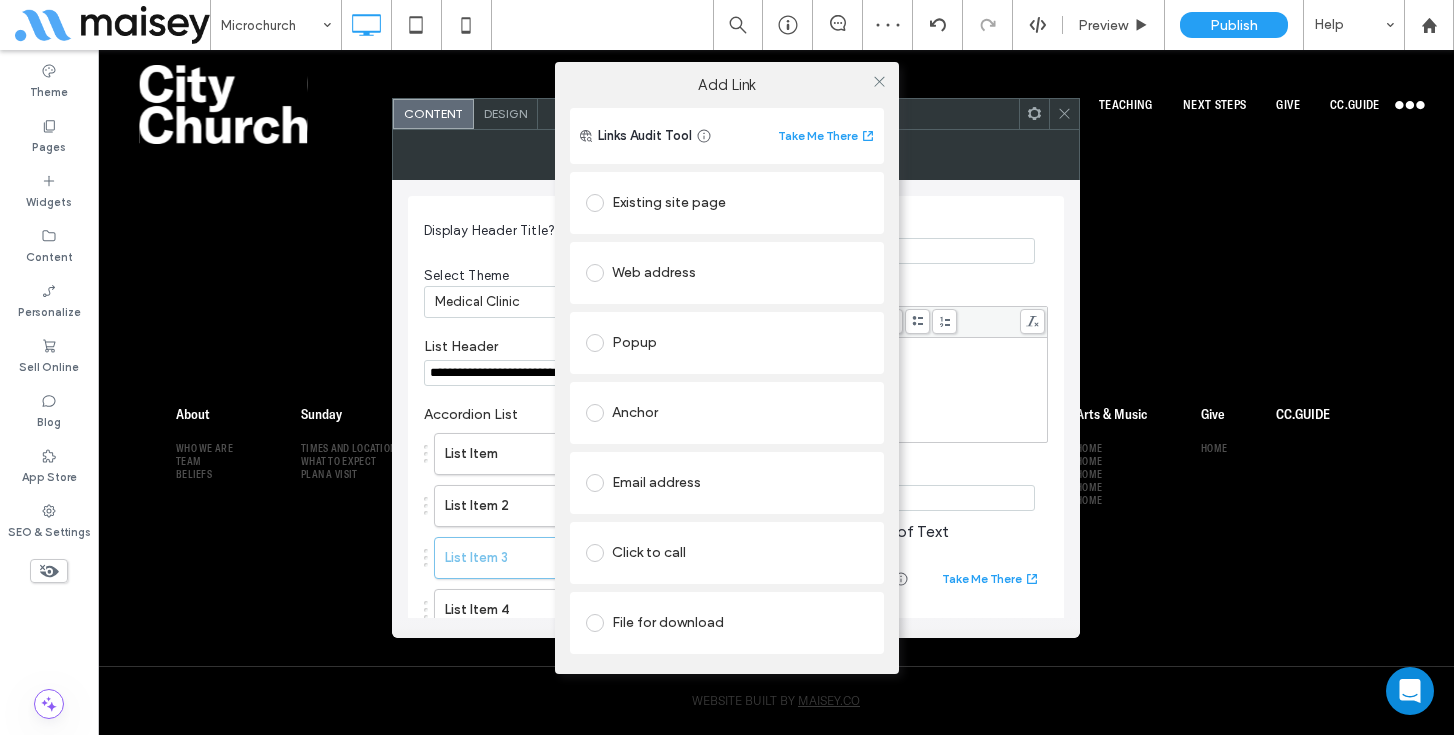 click at bounding box center (595, 203) 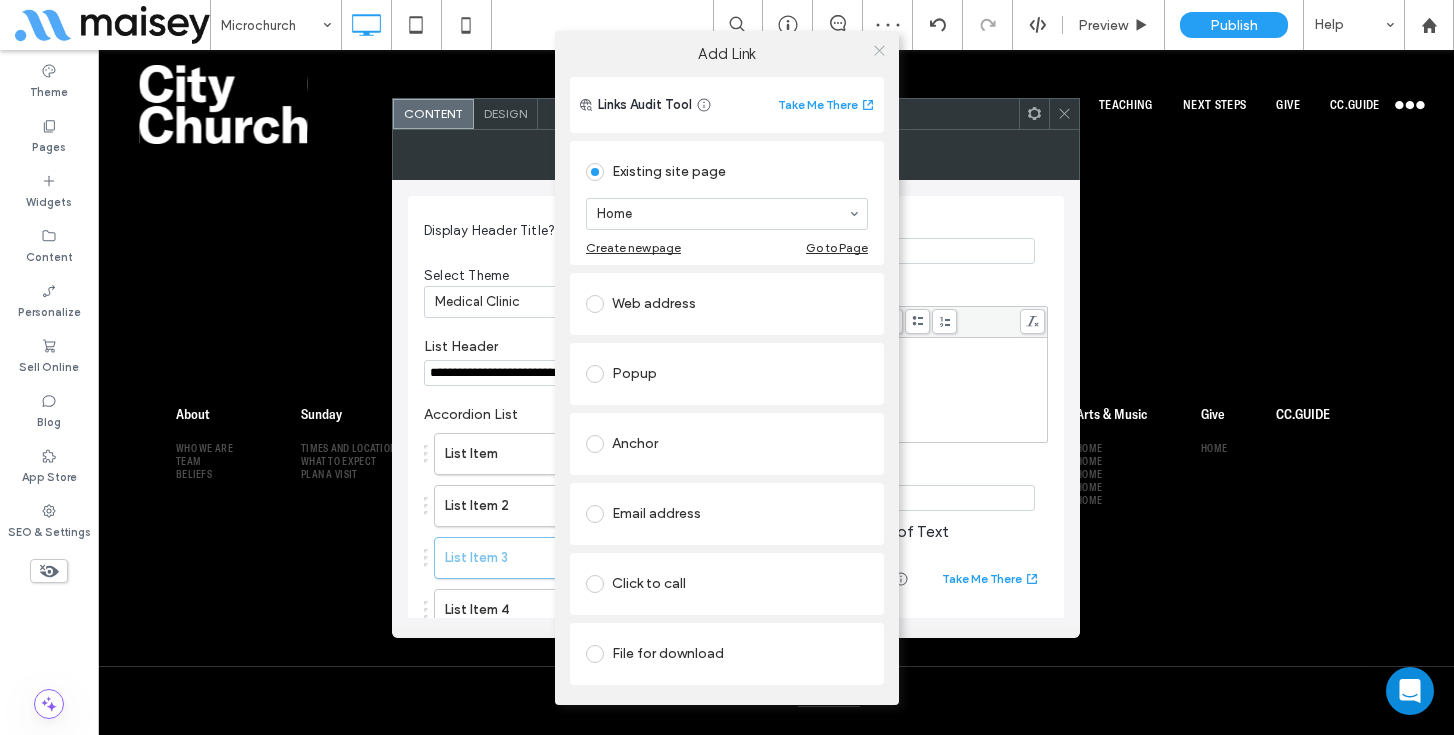 click at bounding box center [879, 51] 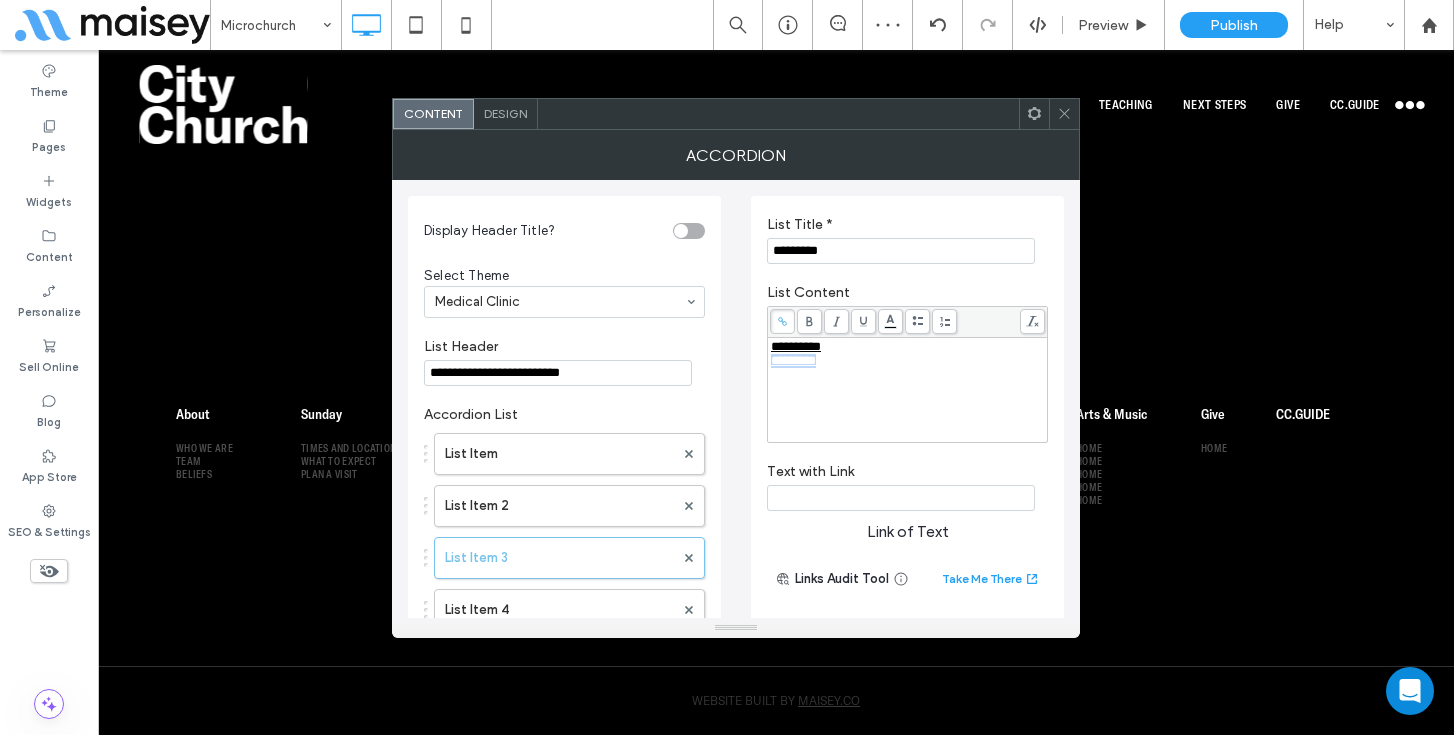 click on "**********" at bounding box center [908, 390] 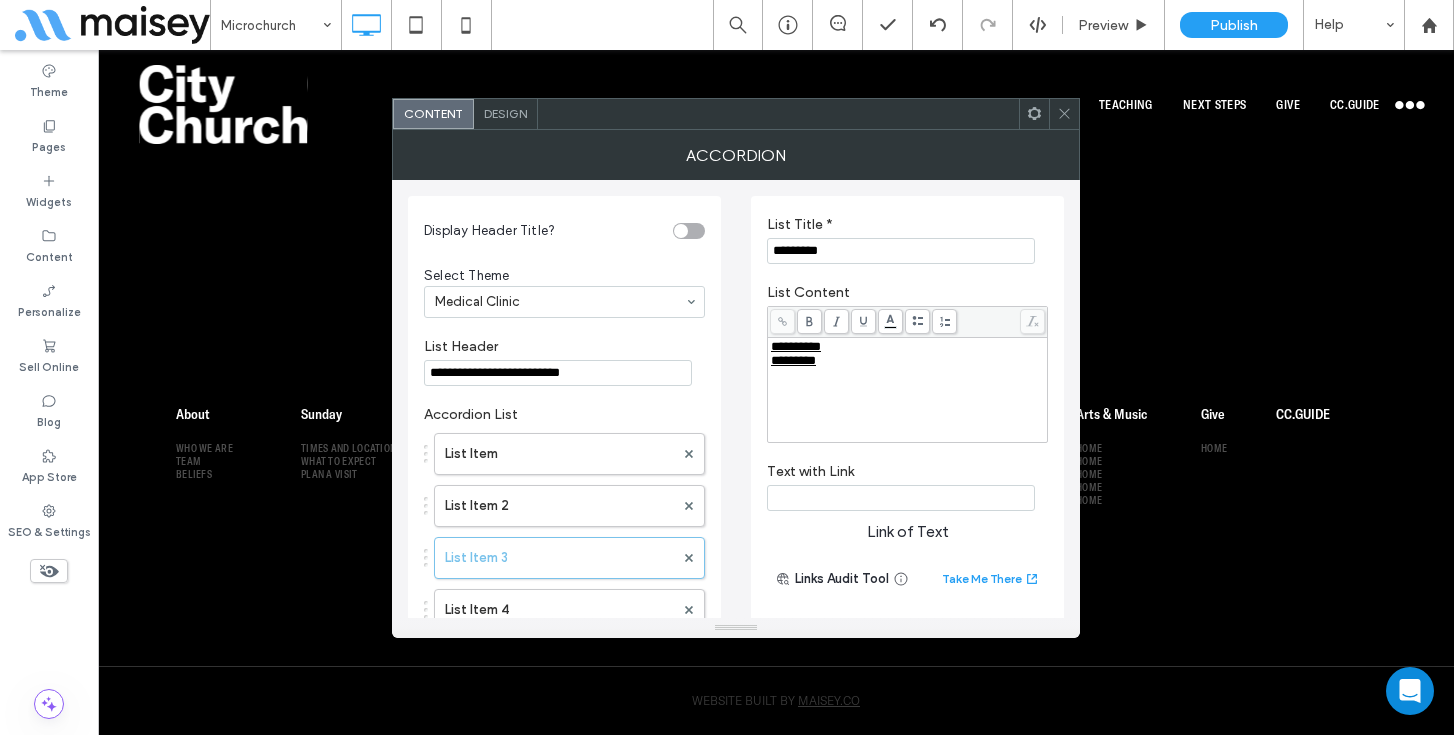 click on "Text with Link" at bounding box center (907, 487) 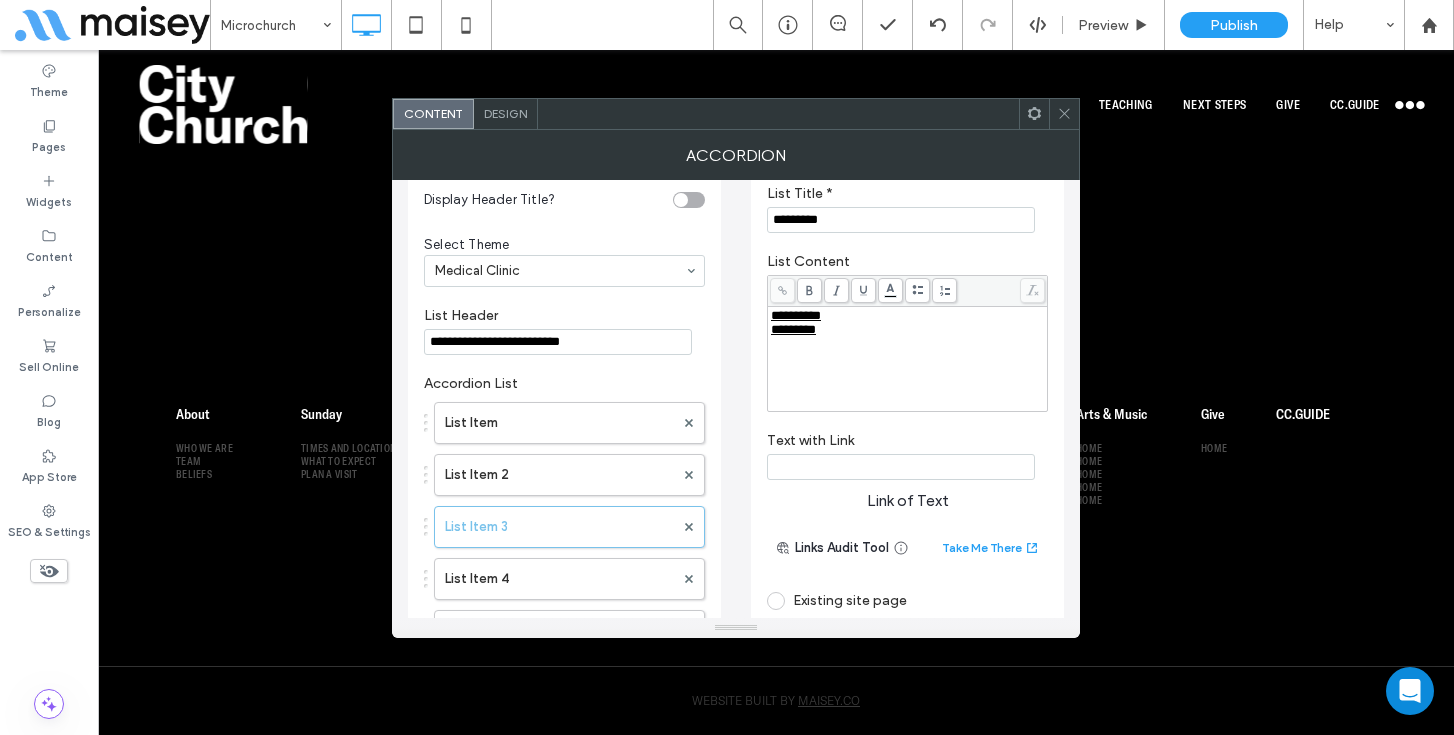 scroll, scrollTop: 10, scrollLeft: 0, axis: vertical 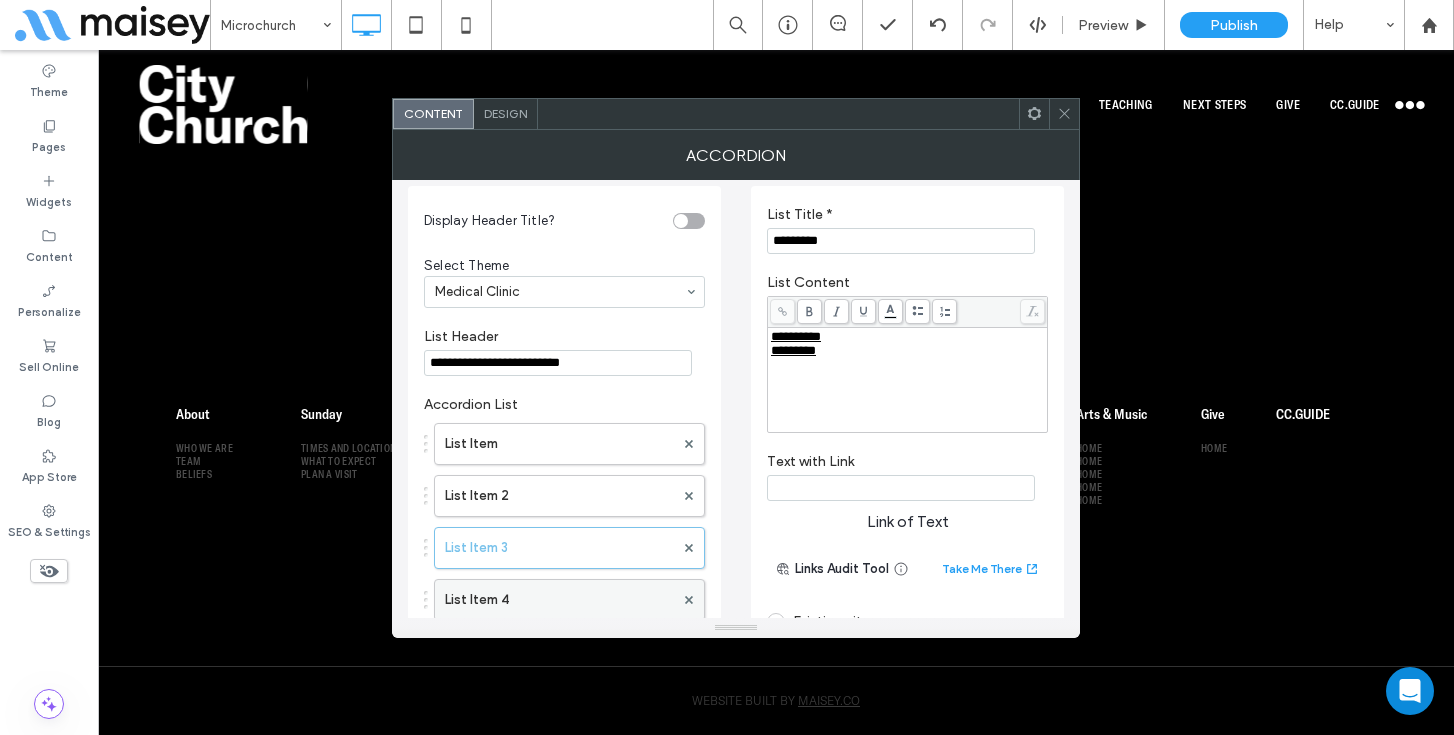 click on "List Item 4" at bounding box center [559, 600] 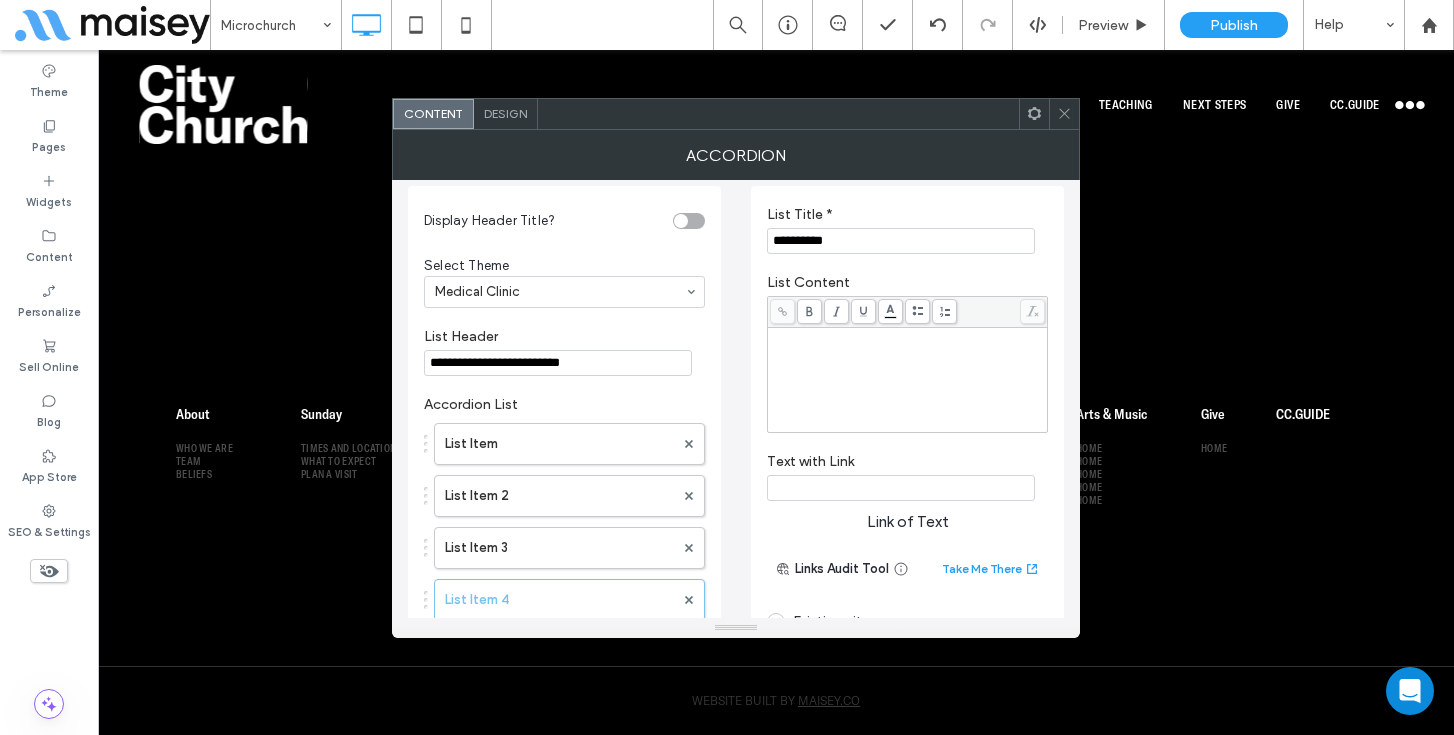 click at bounding box center [908, 380] 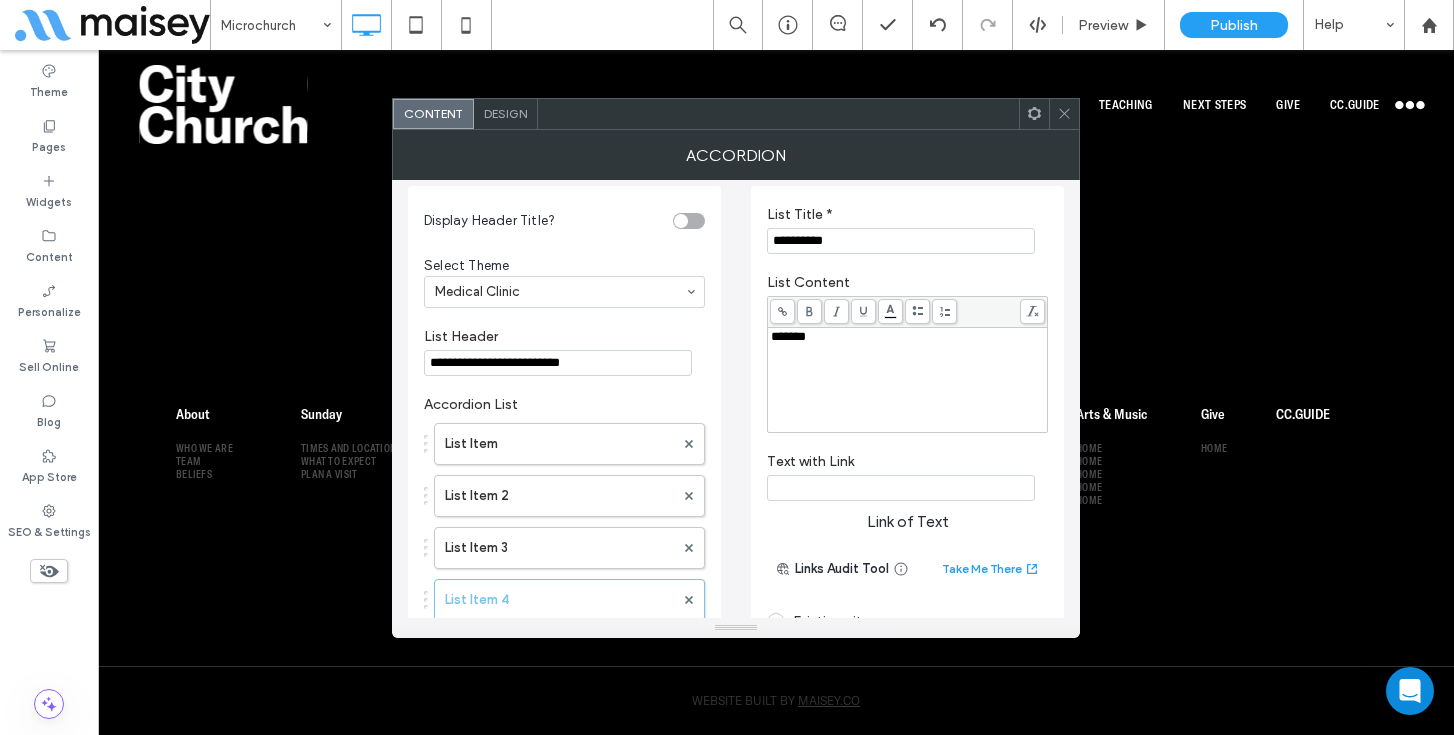 type 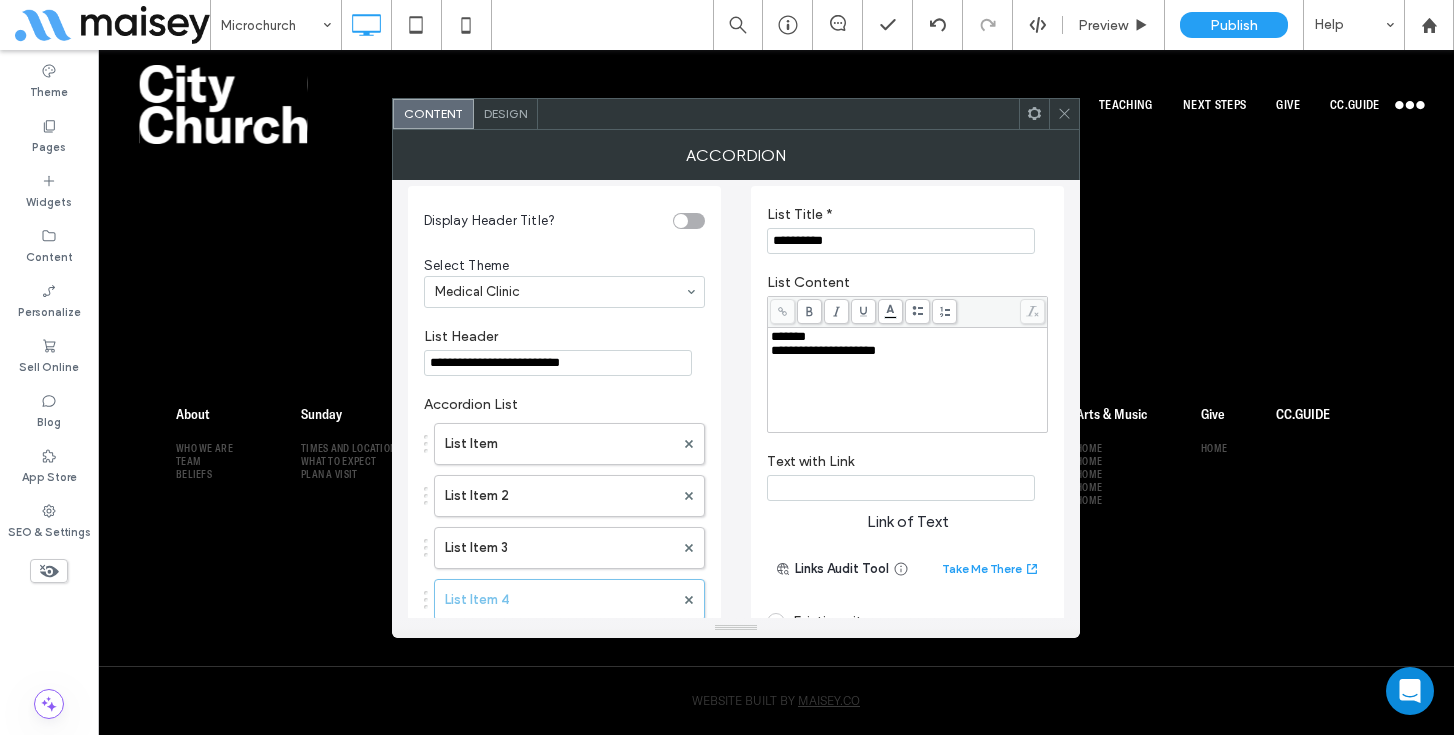 click on "**********" at bounding box center (823, 350) 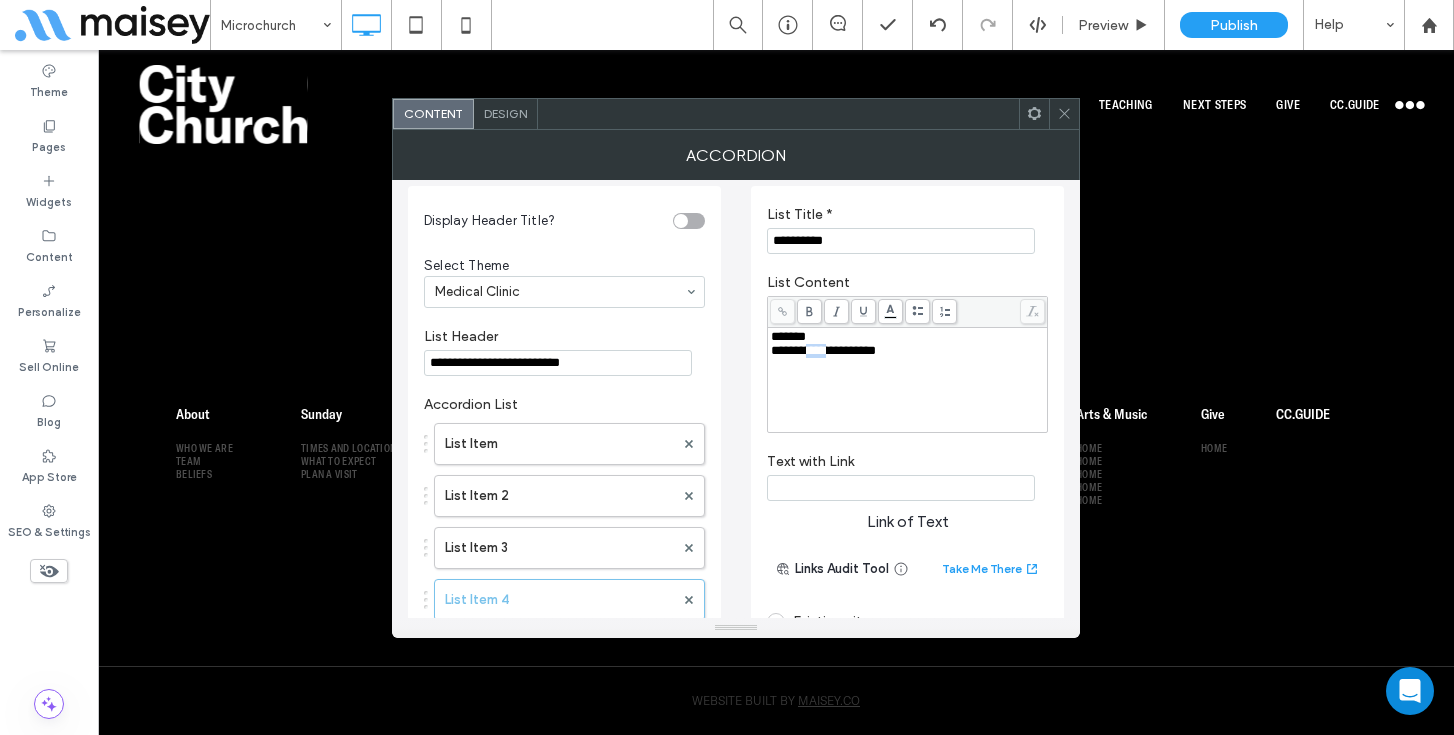 click on "**********" at bounding box center (823, 350) 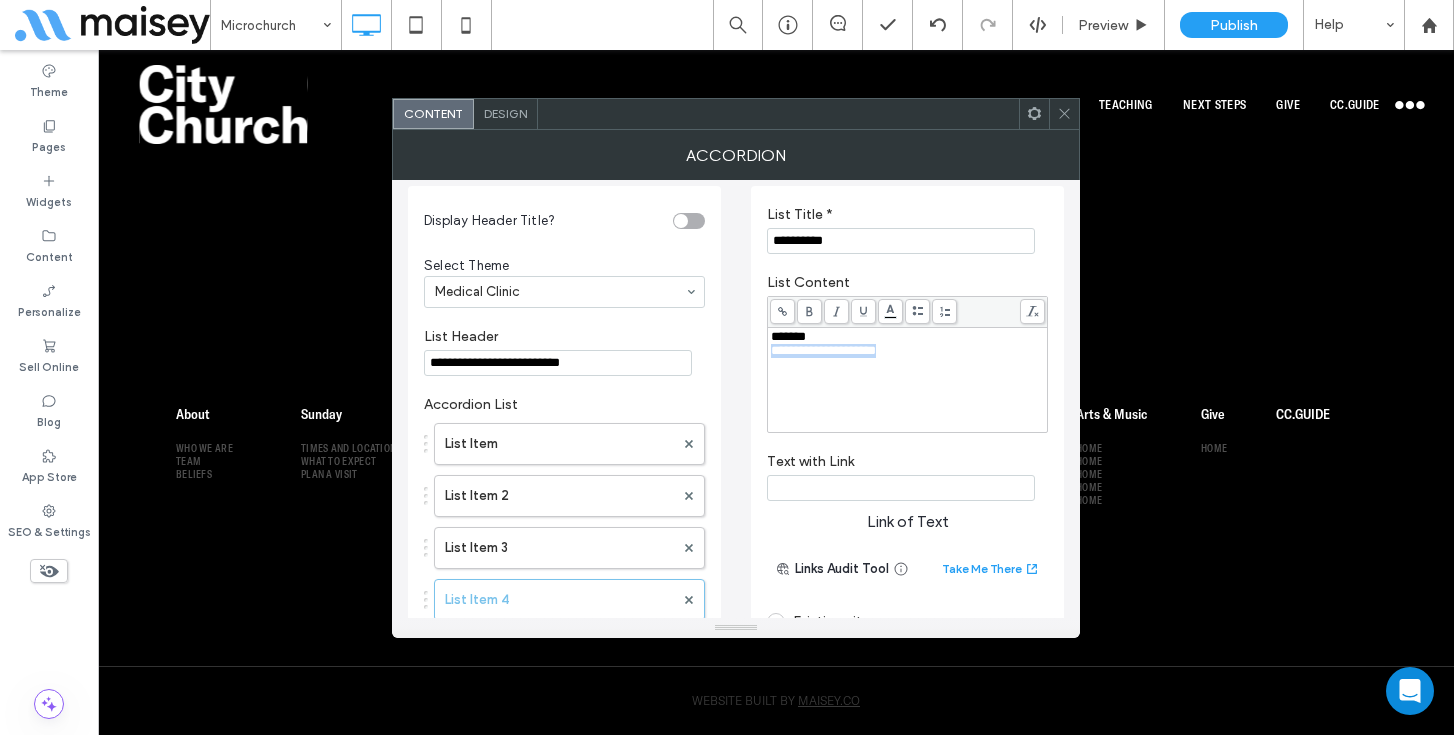 click on "**********" at bounding box center (823, 350) 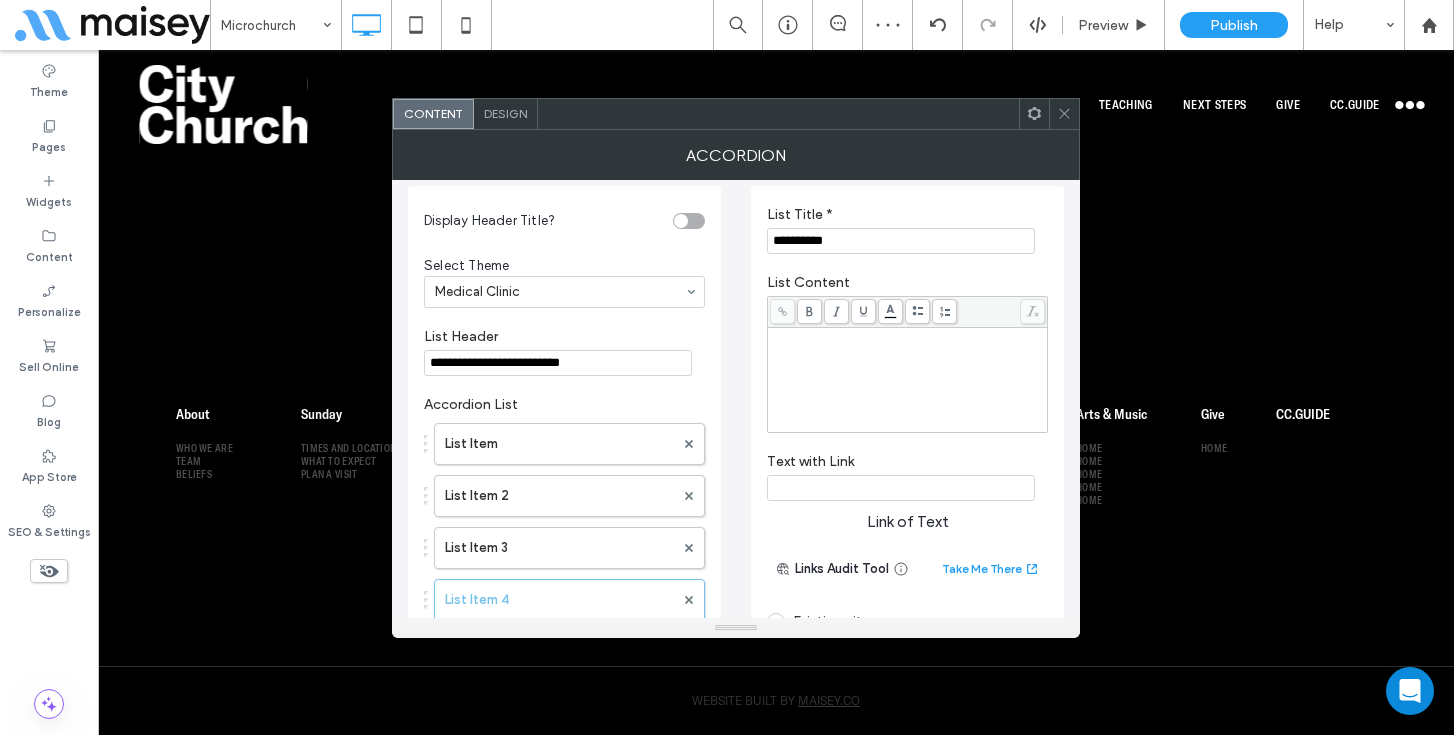 click 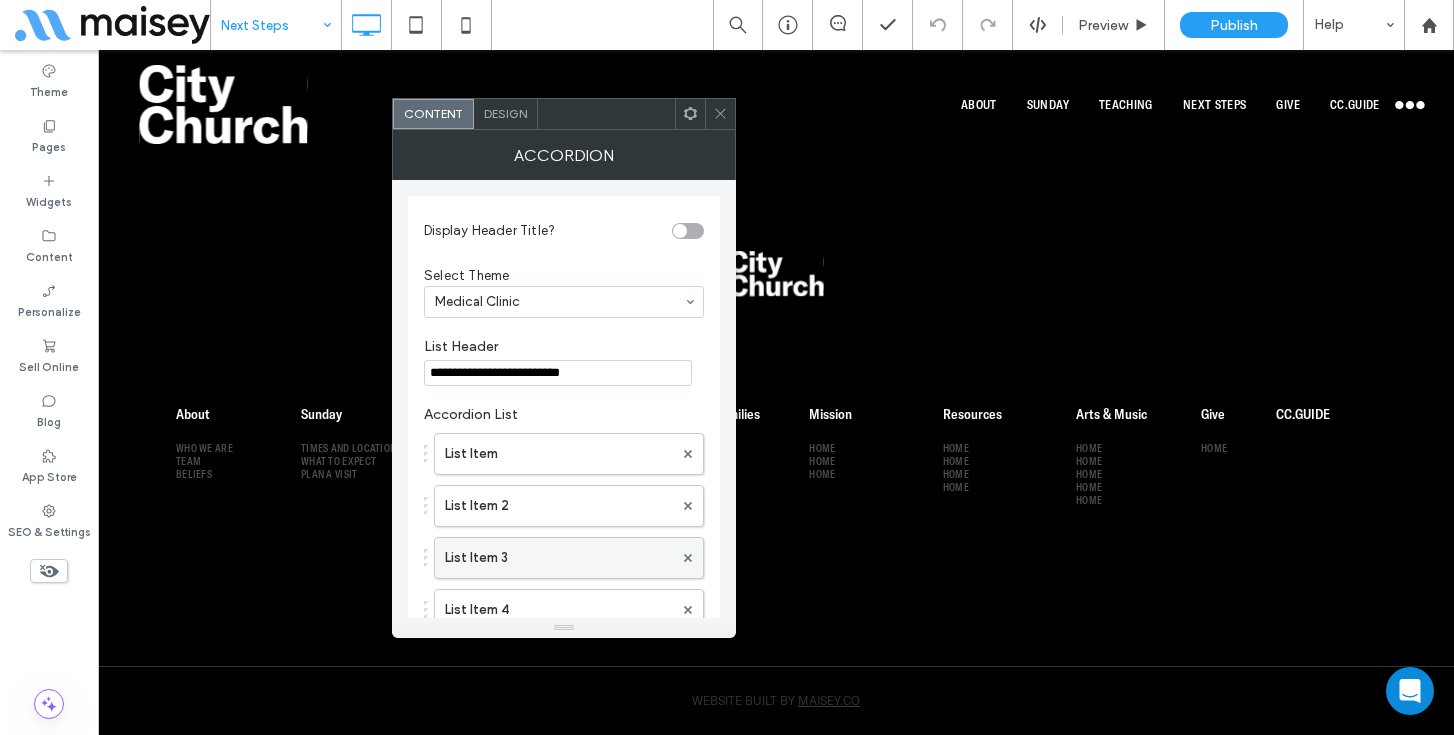 click on "List Item 3" at bounding box center [559, 558] 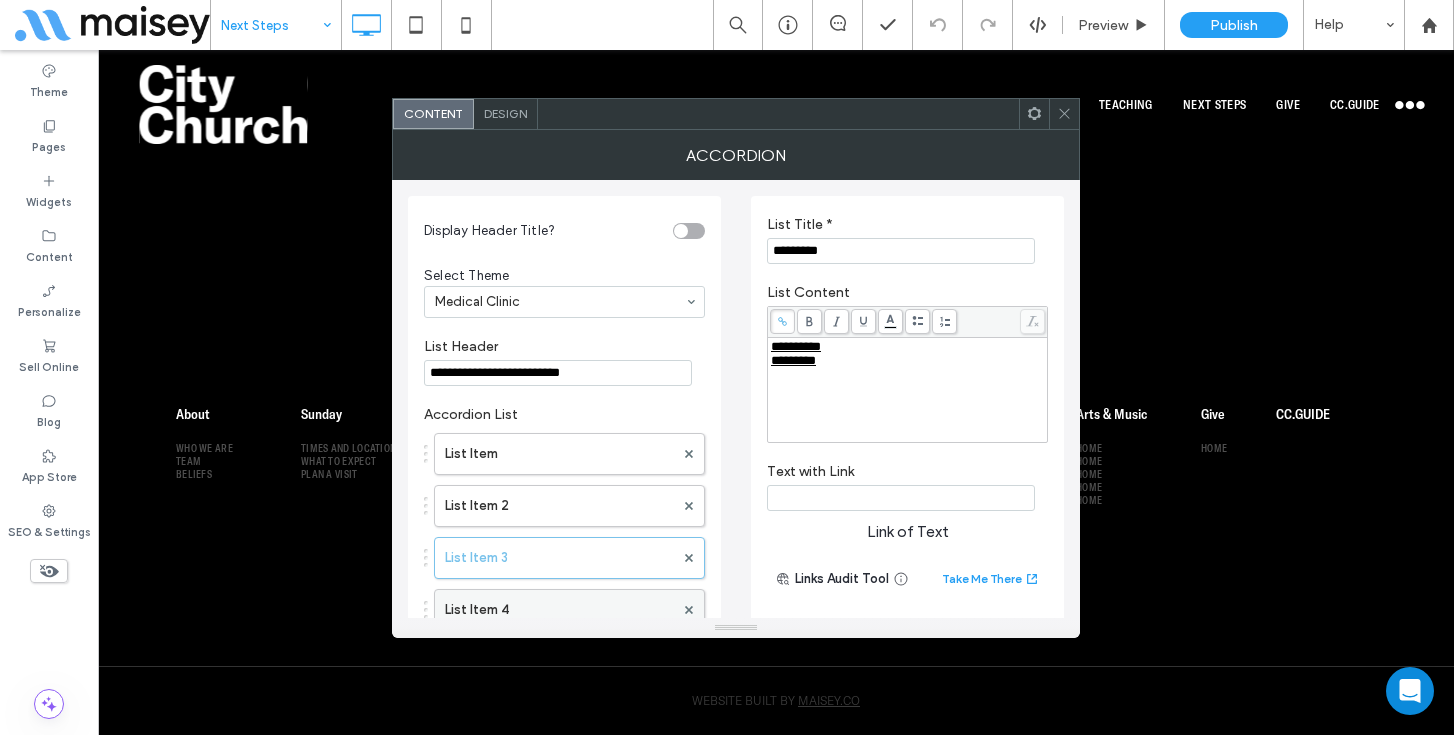 click on "List Item 4" at bounding box center [559, 610] 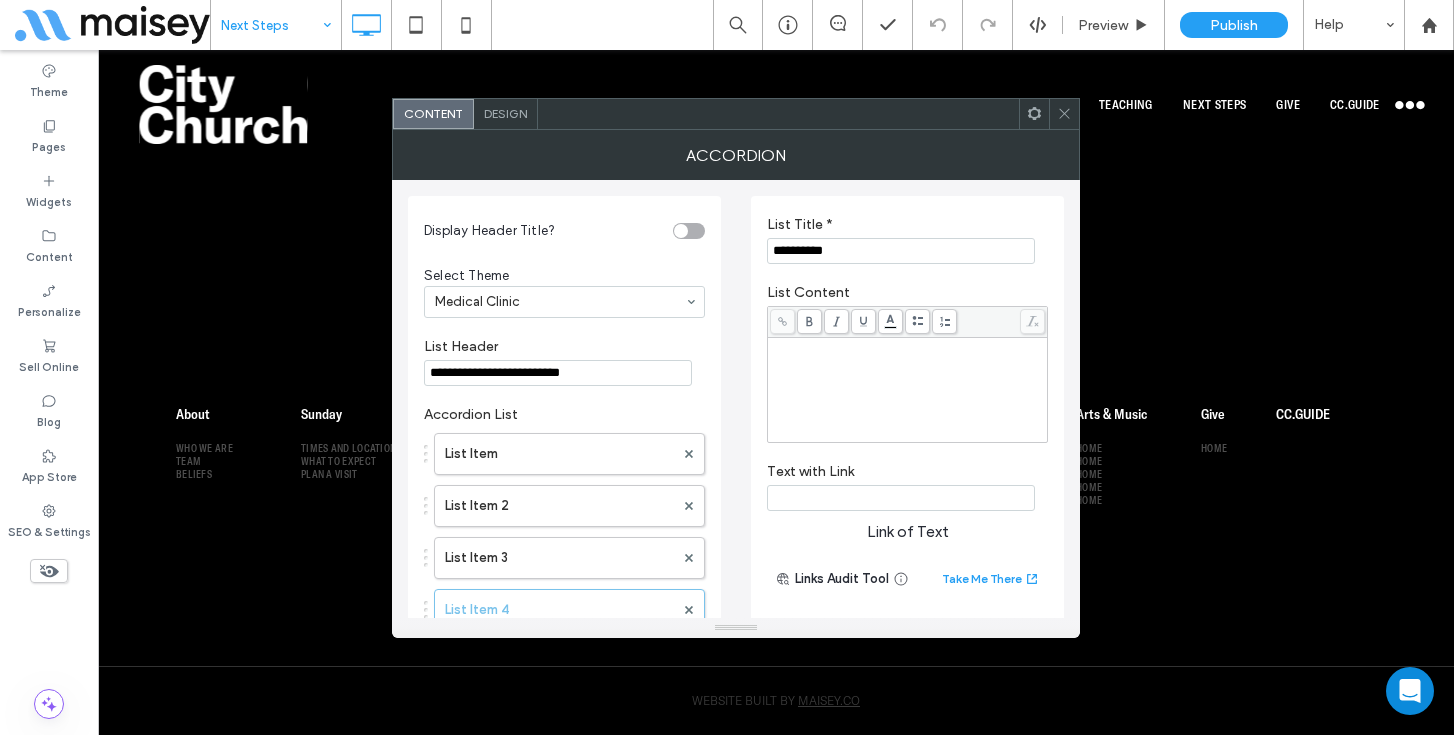 click at bounding box center (908, 390) 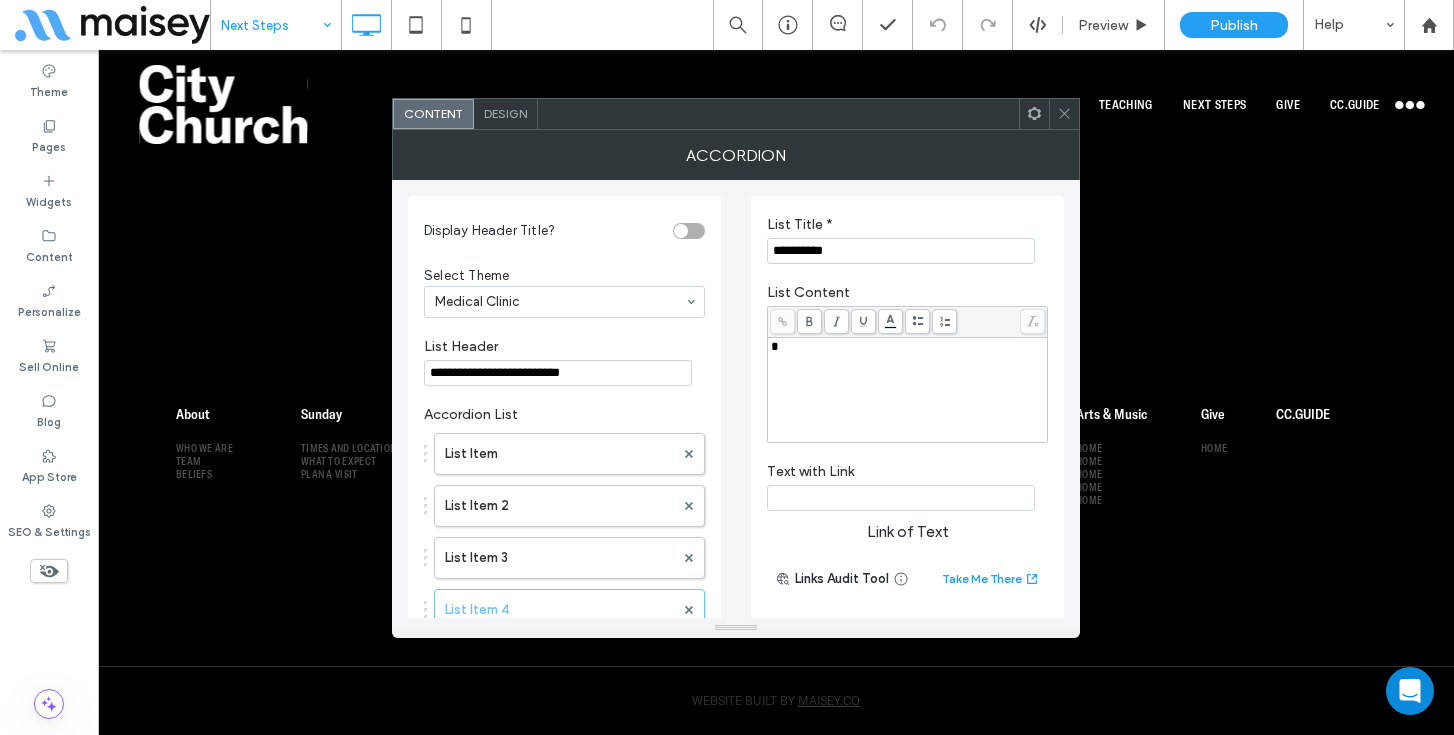 type 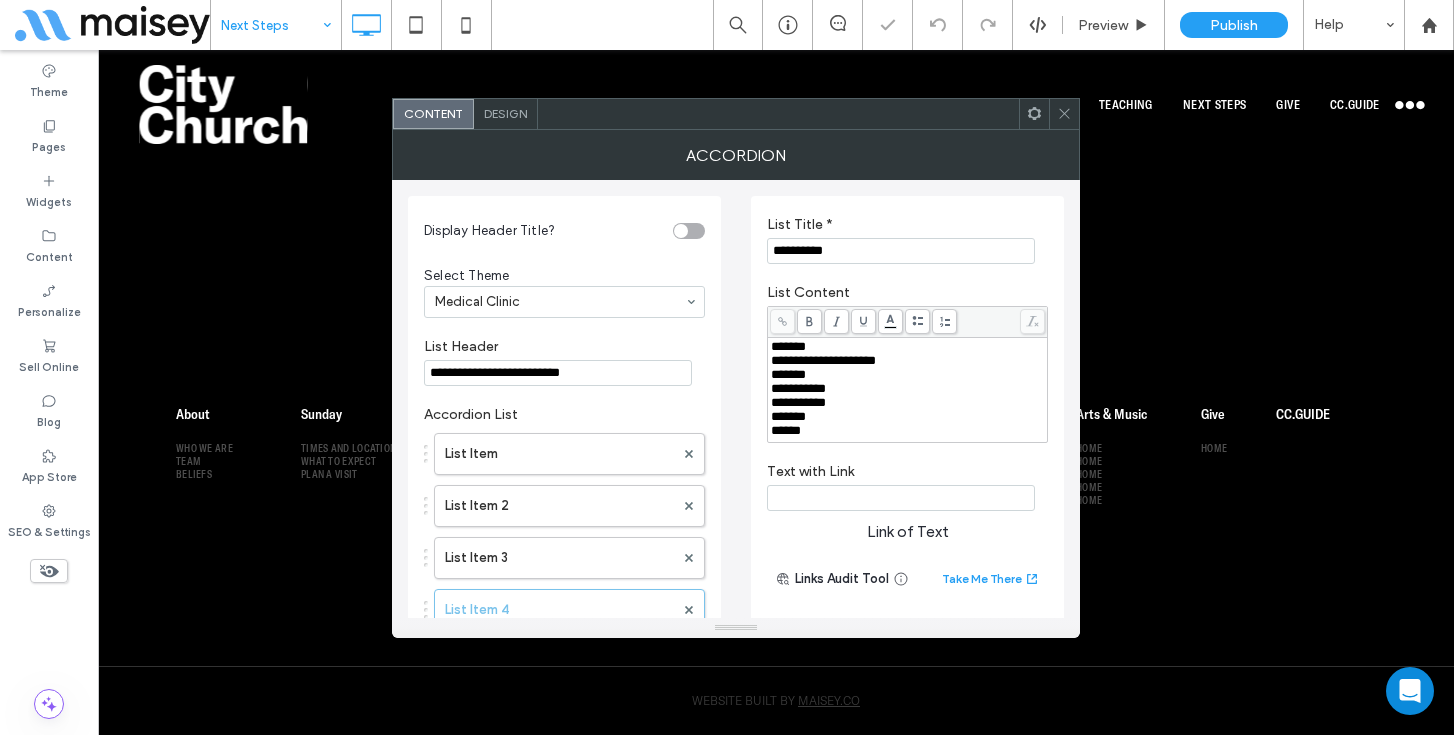 click on "Text with Link" at bounding box center [903, 474] 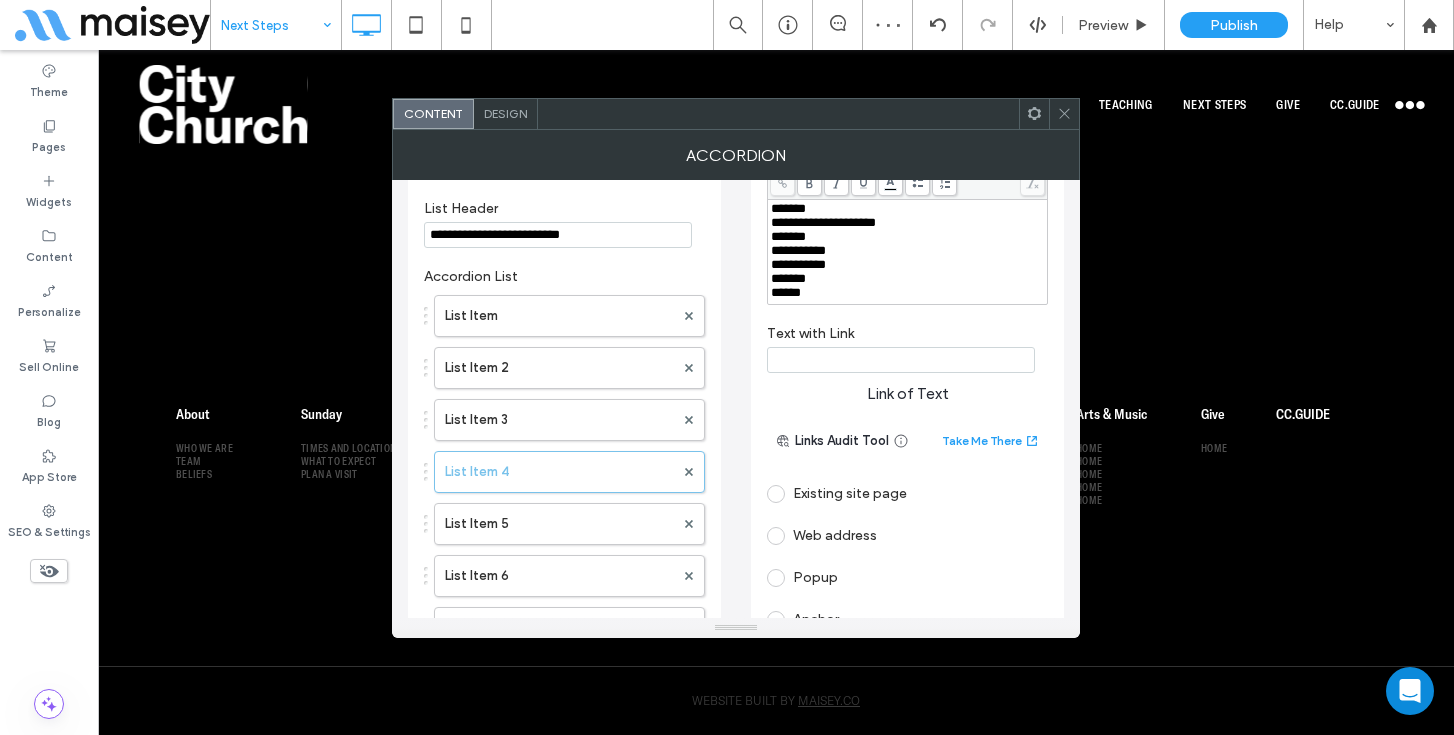 scroll, scrollTop: 142, scrollLeft: 0, axis: vertical 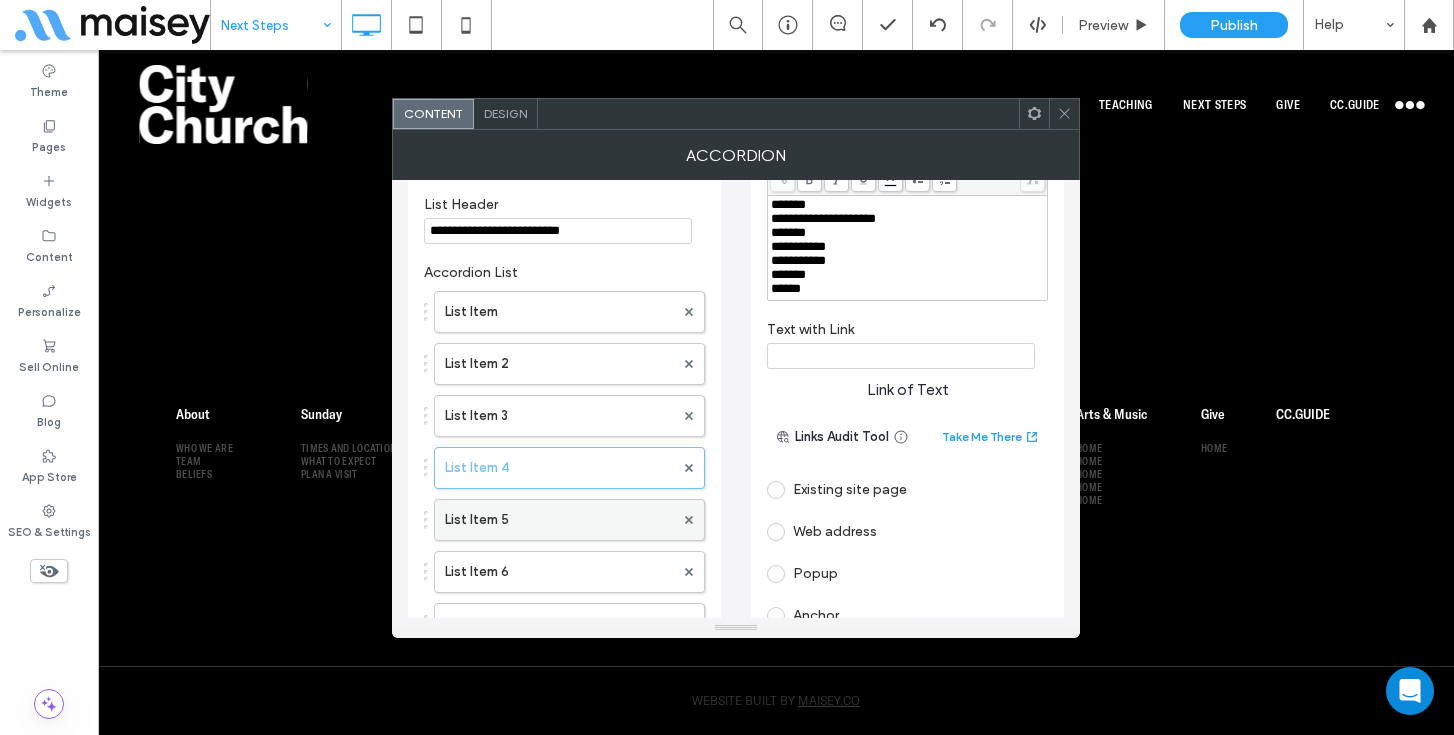 click on "List Item 5" at bounding box center (559, 520) 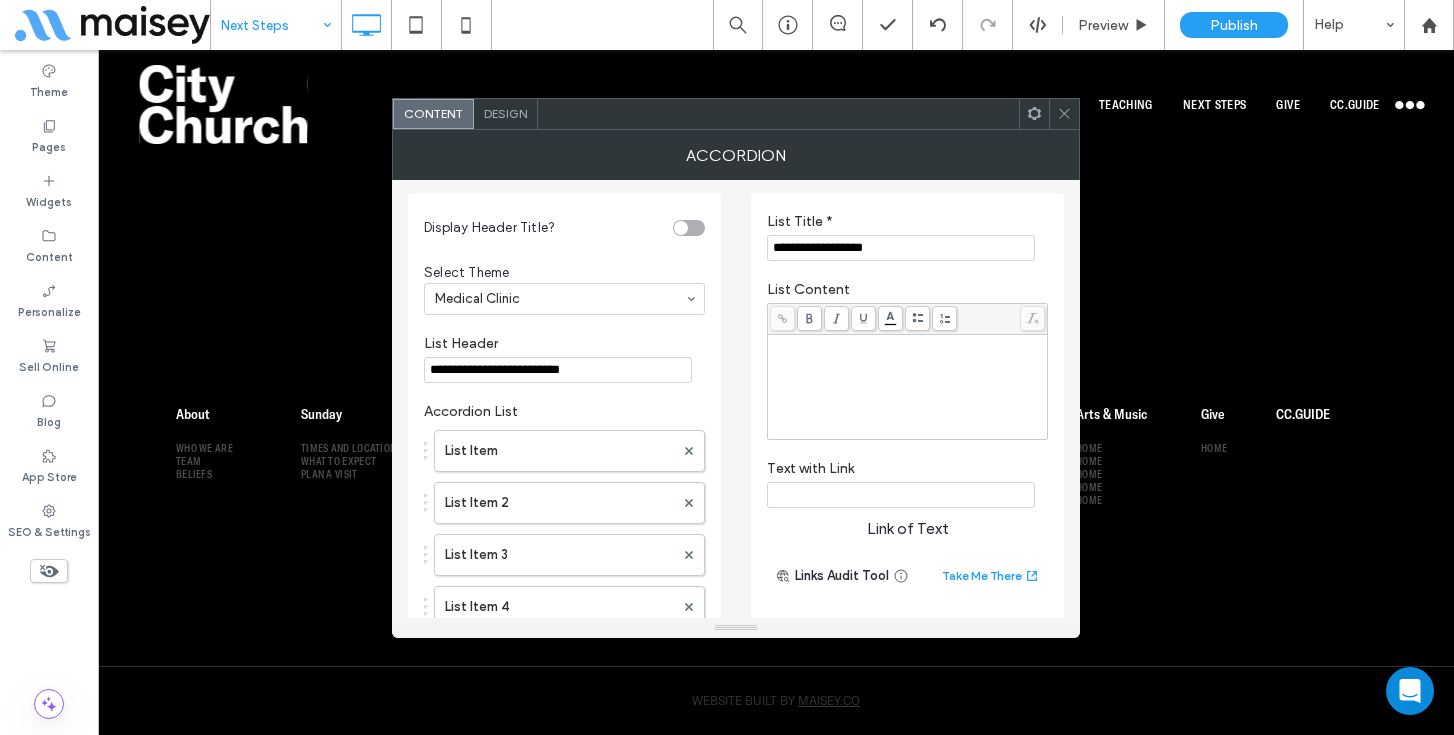 scroll, scrollTop: 0, scrollLeft: 0, axis: both 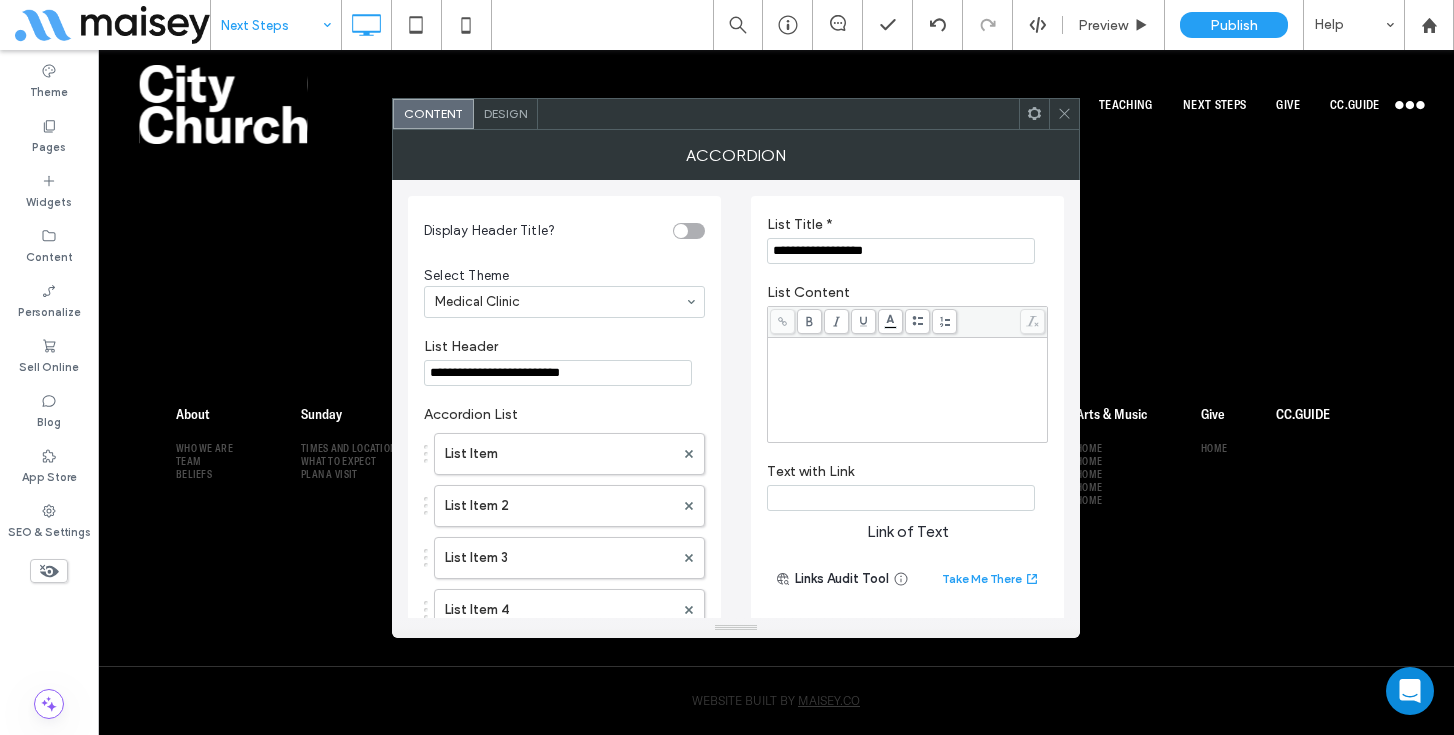 click 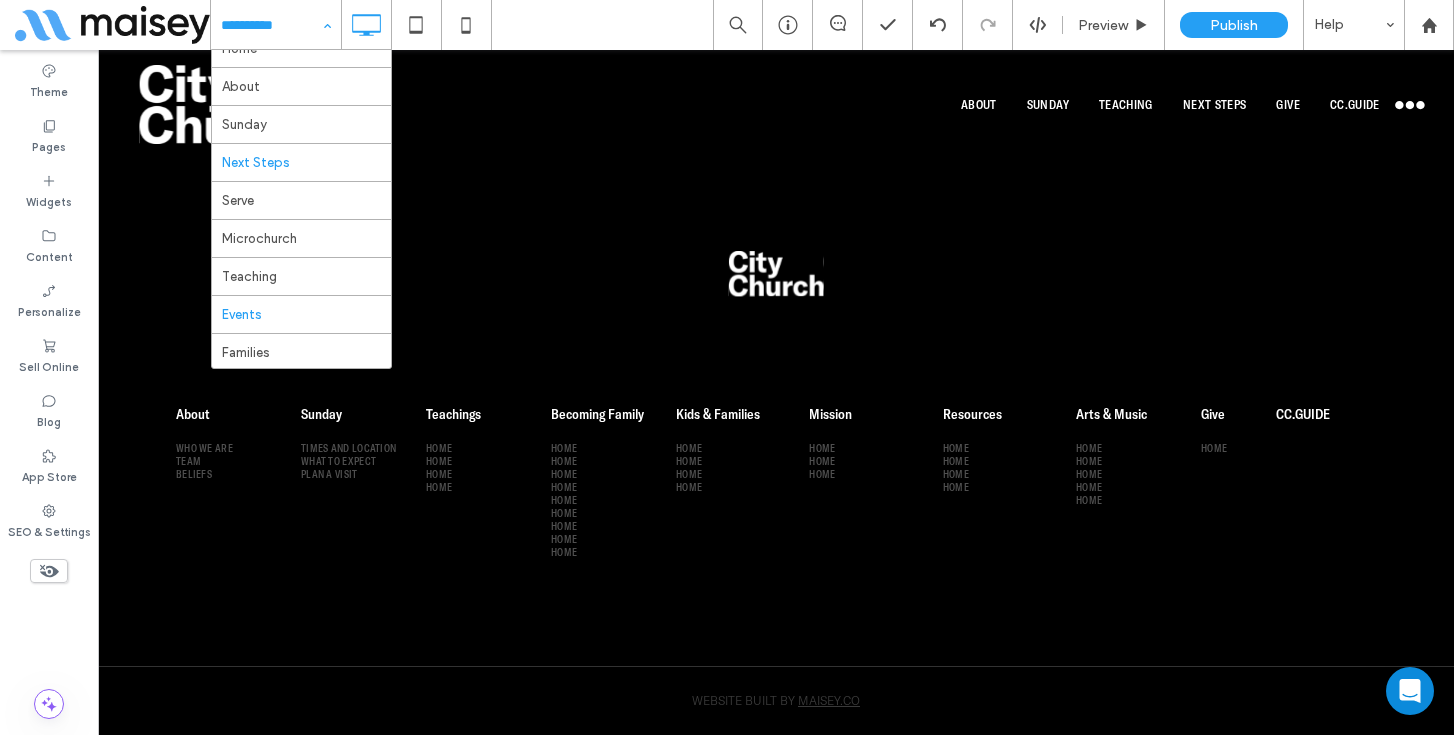 scroll, scrollTop: 39, scrollLeft: 0, axis: vertical 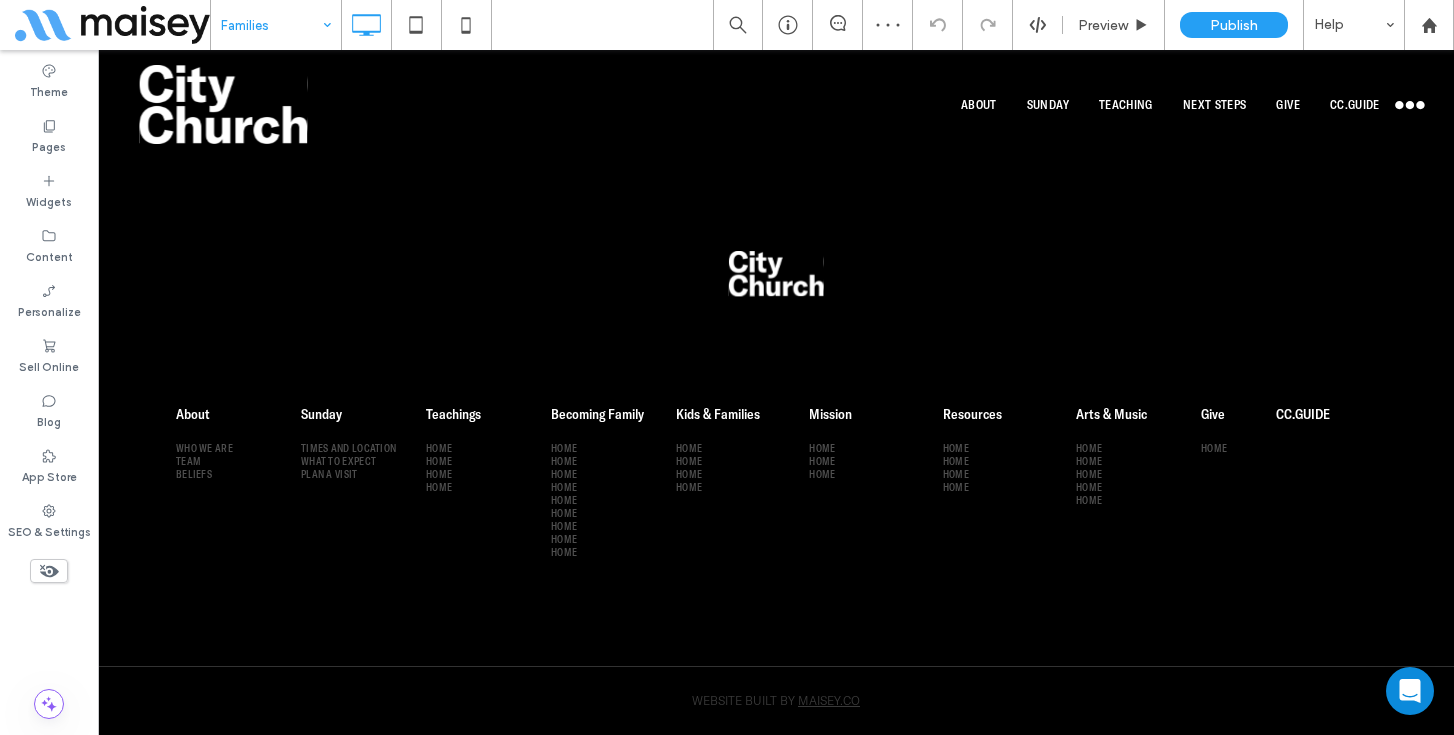 click at bounding box center (271, 25) 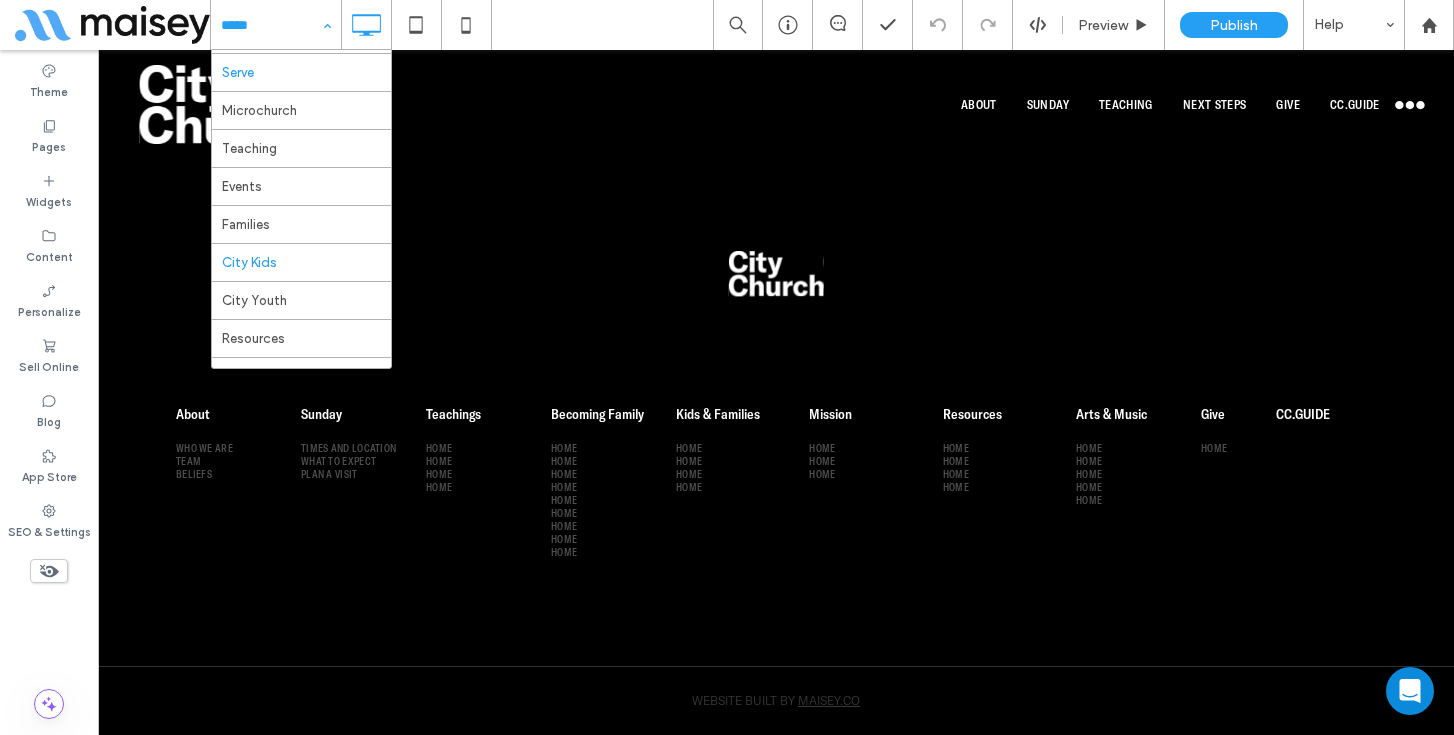 scroll, scrollTop: 236, scrollLeft: 0, axis: vertical 